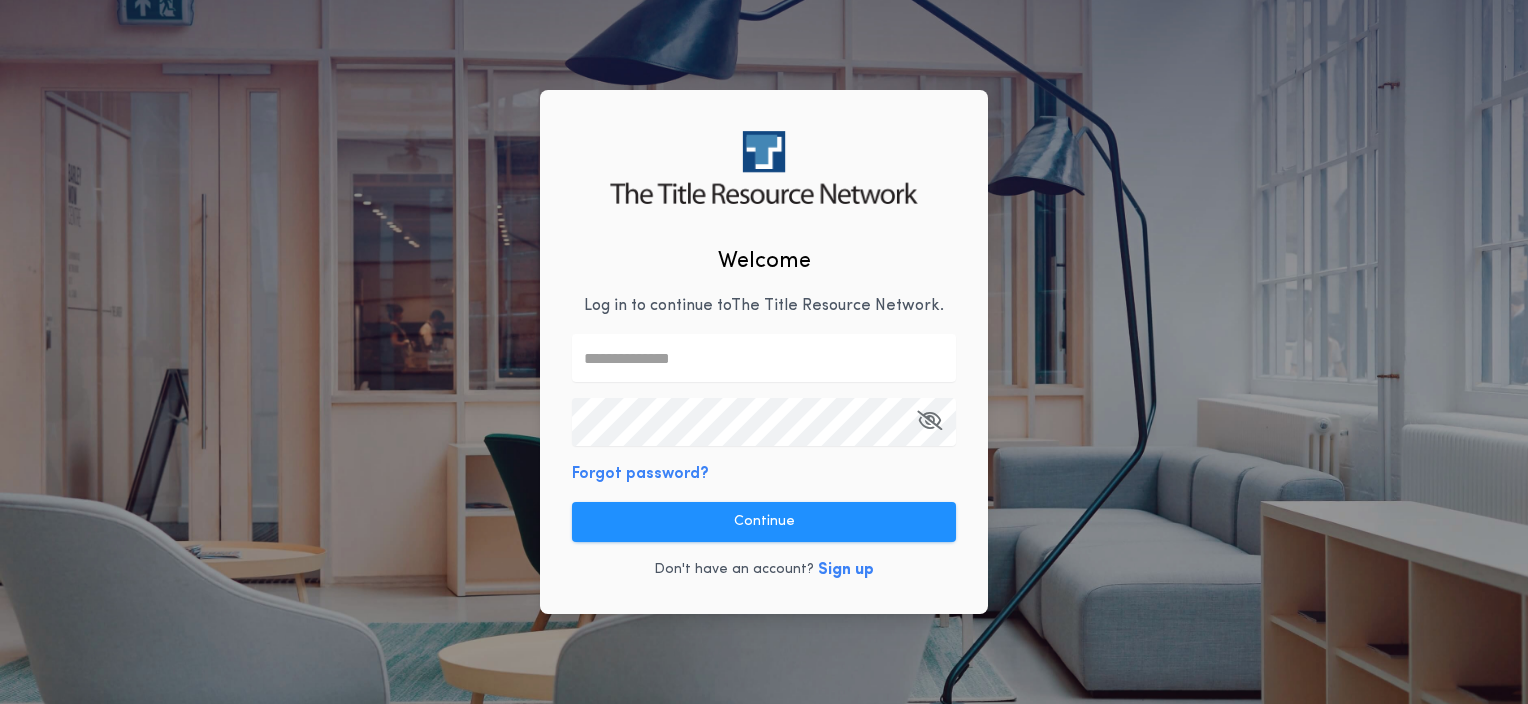 scroll, scrollTop: 0, scrollLeft: 0, axis: both 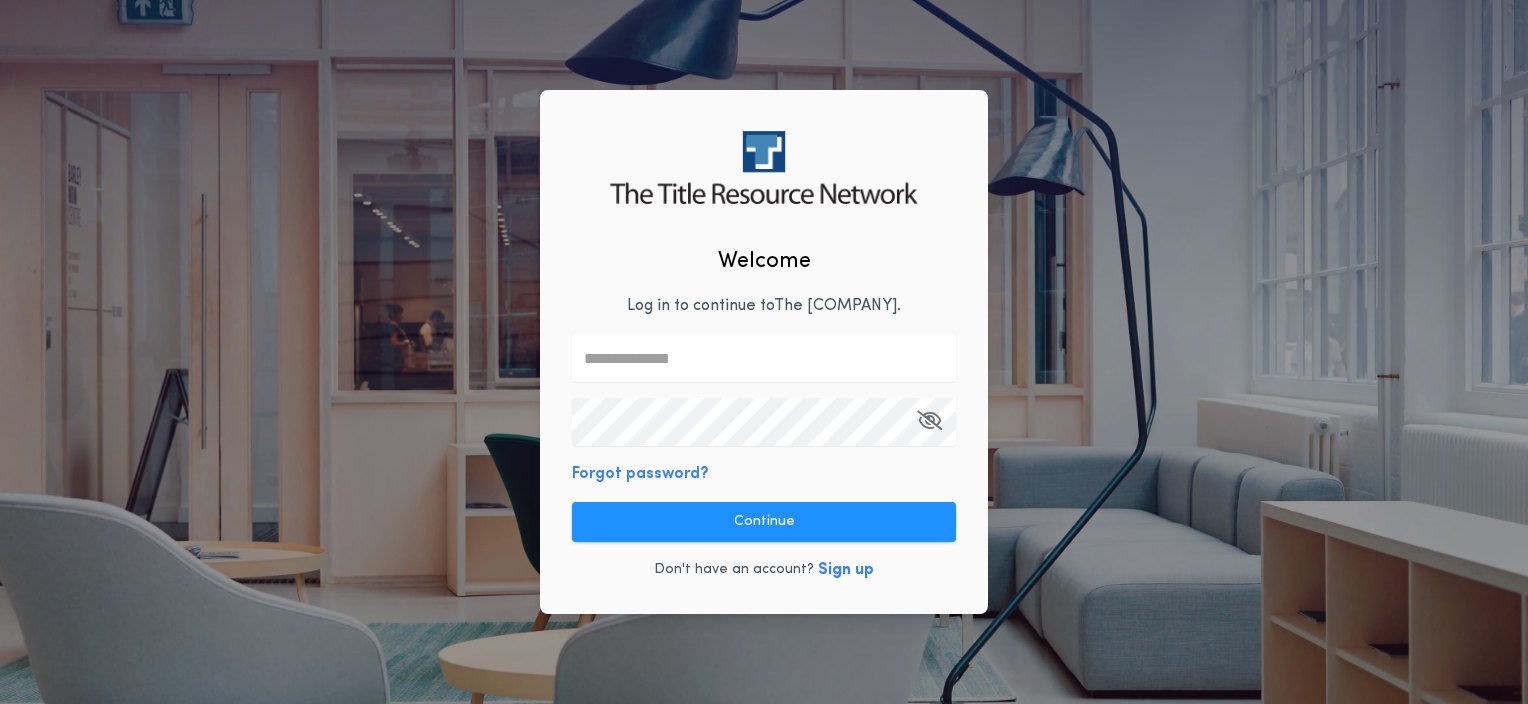 click on "Sign up" at bounding box center (846, 570) 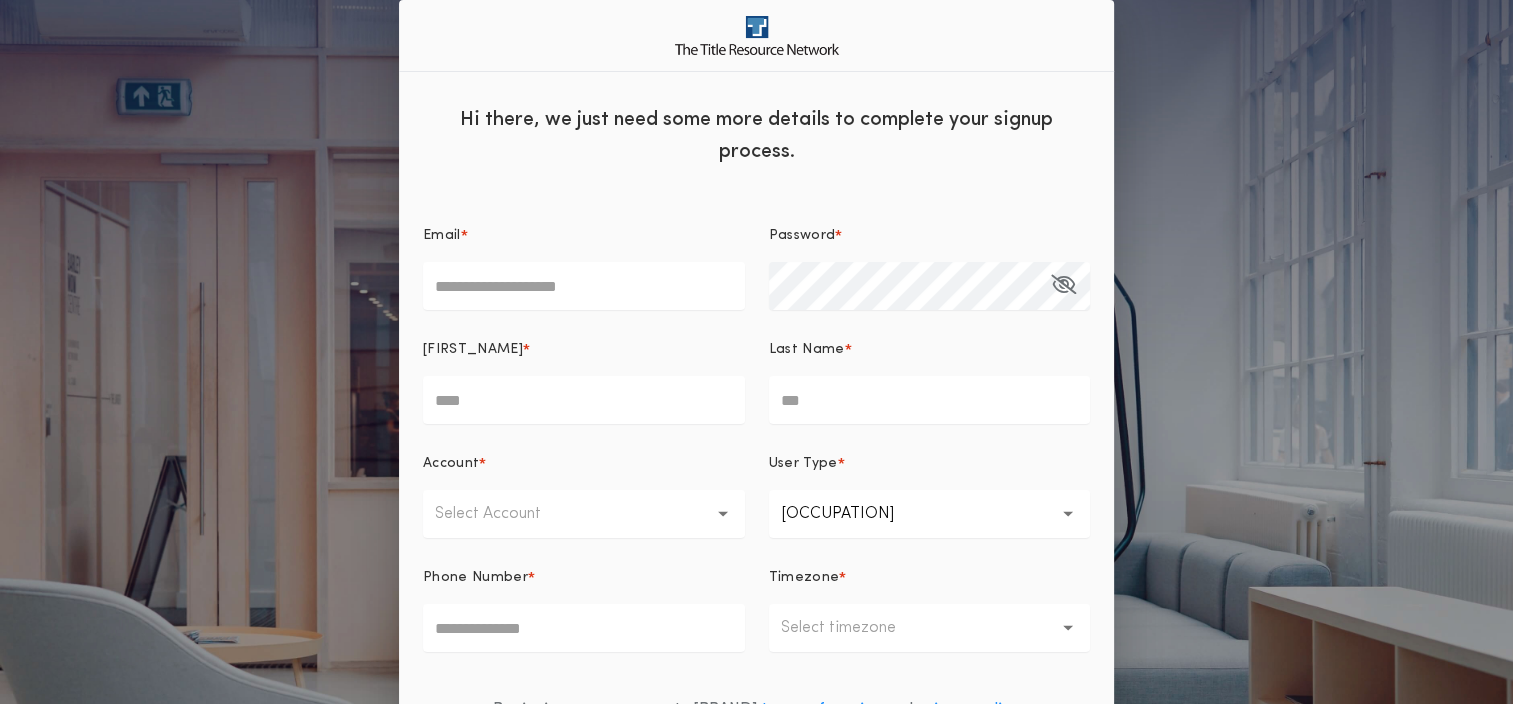 click on "Email *" at bounding box center (584, 286) 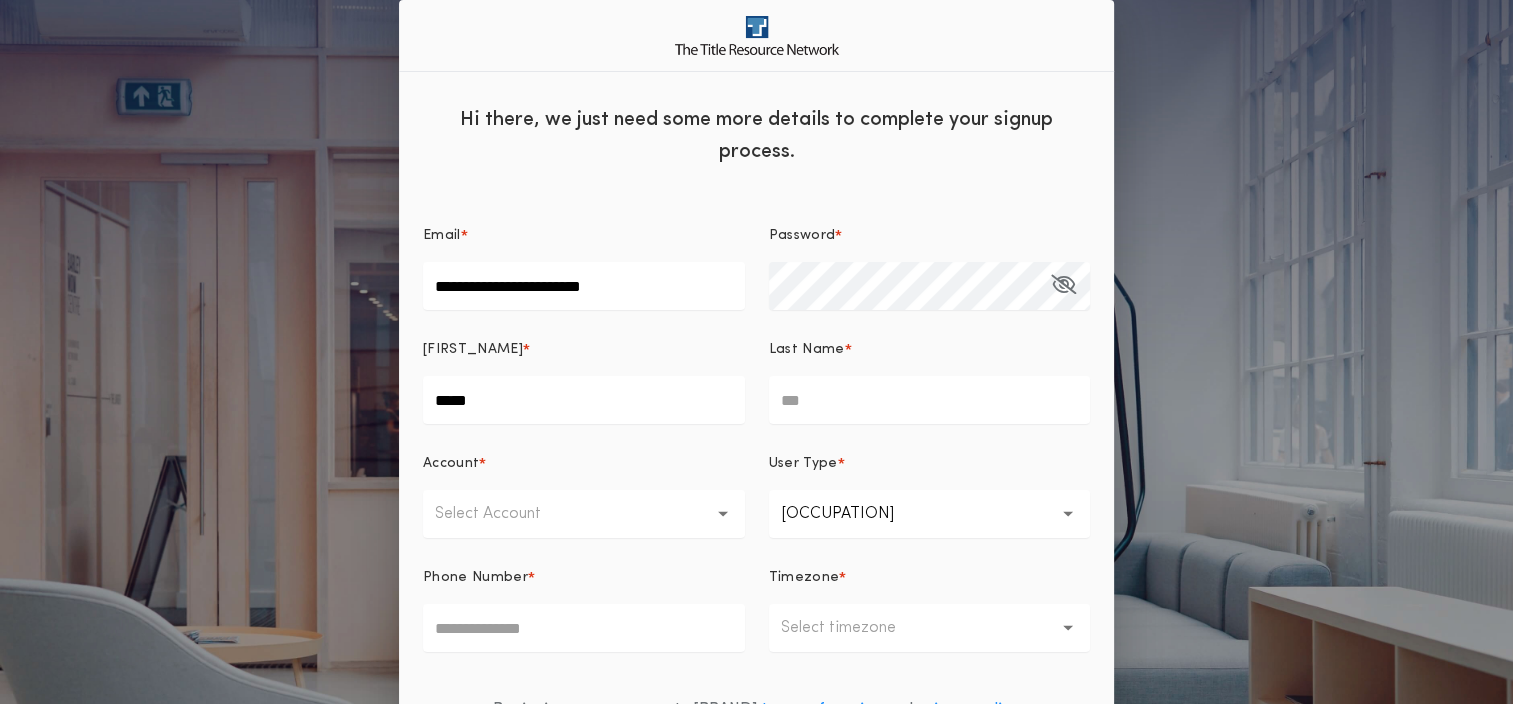 type on "[EMAIL]" 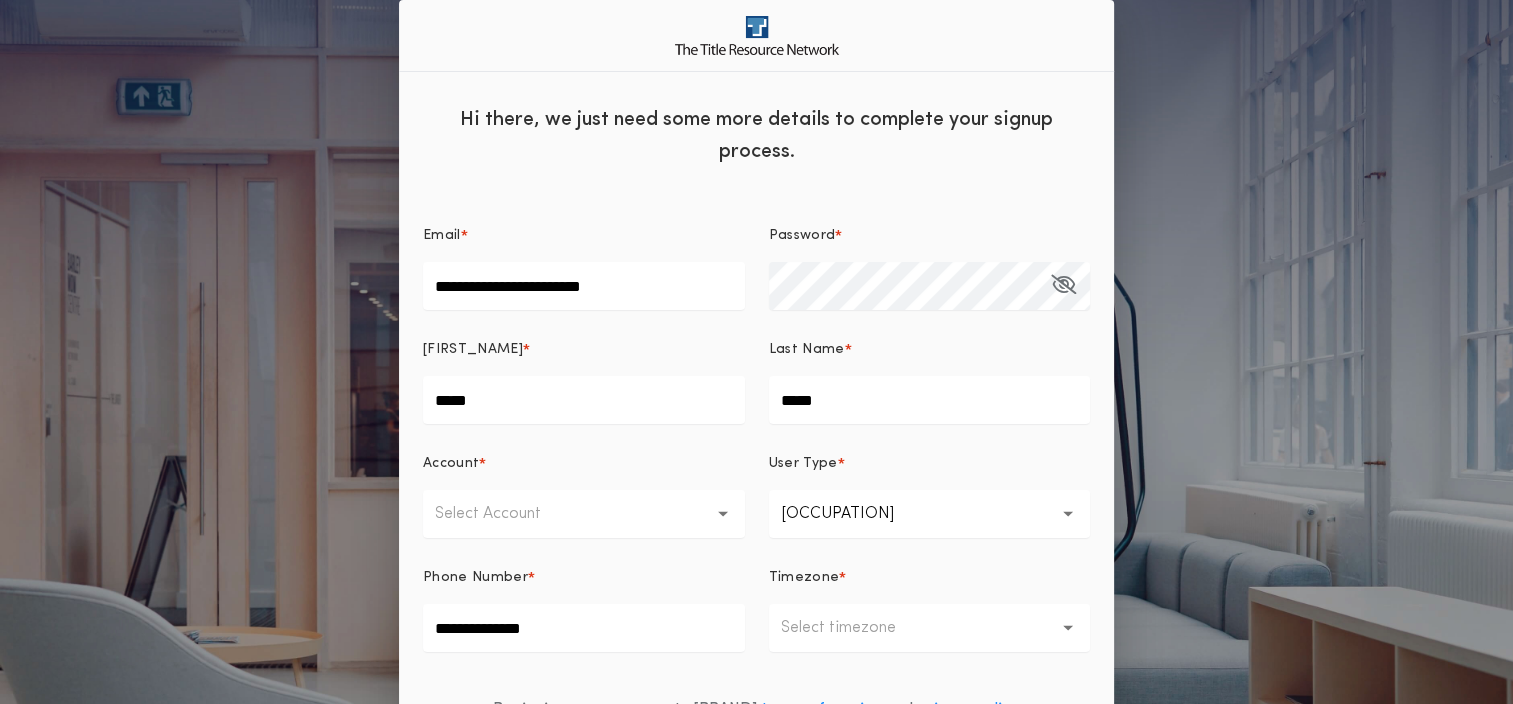 click on "Email [EMAIL] Password [PASSWORD]" at bounding box center [756, 268] 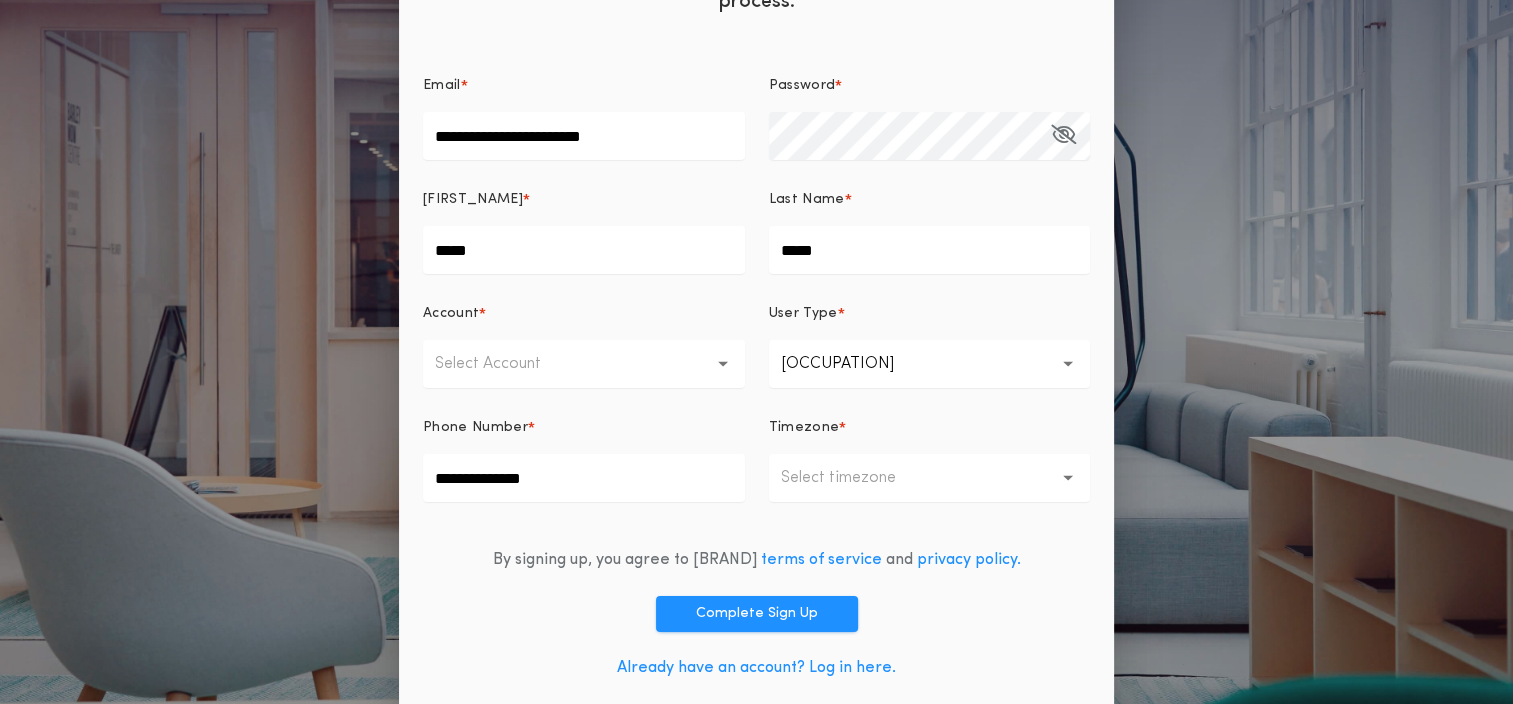 scroll, scrollTop: 153, scrollLeft: 0, axis: vertical 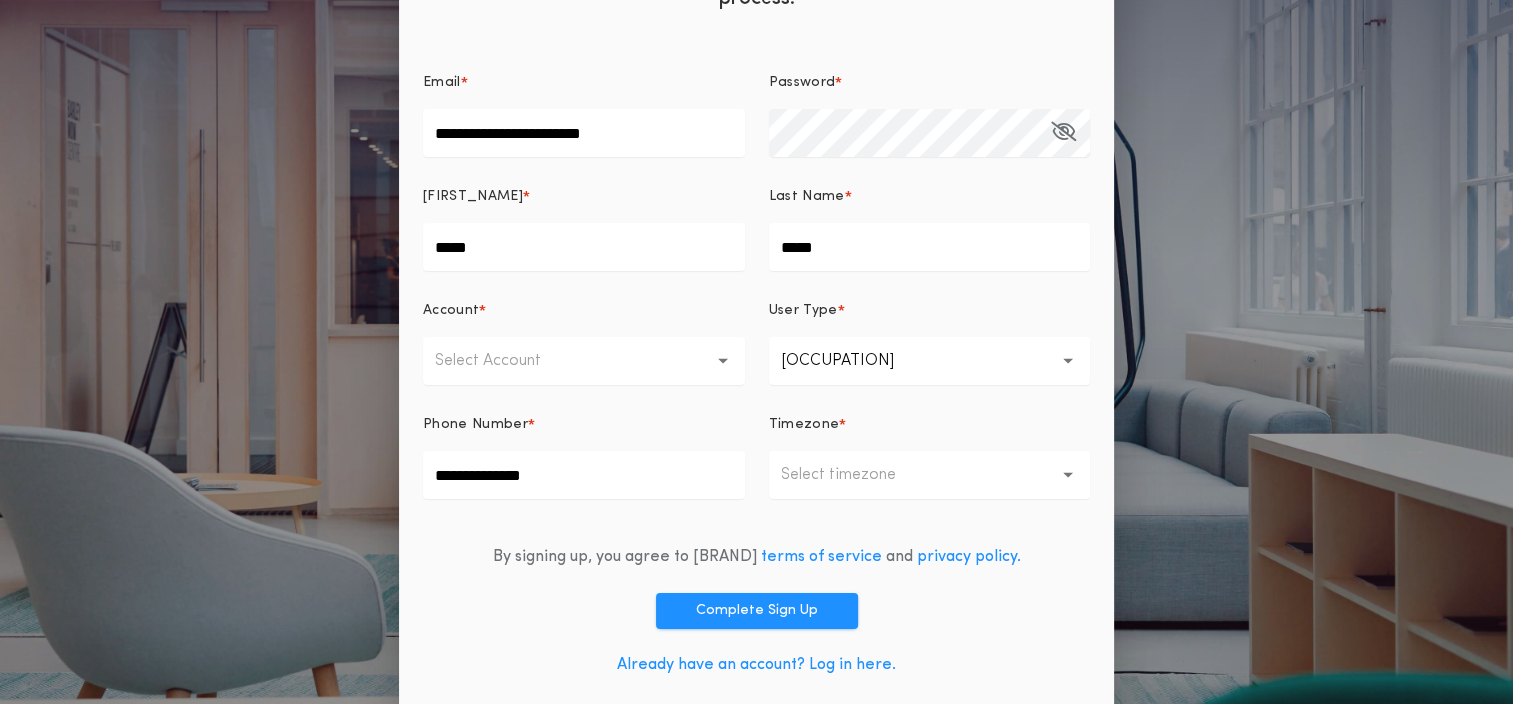click at bounding box center (723, 361) 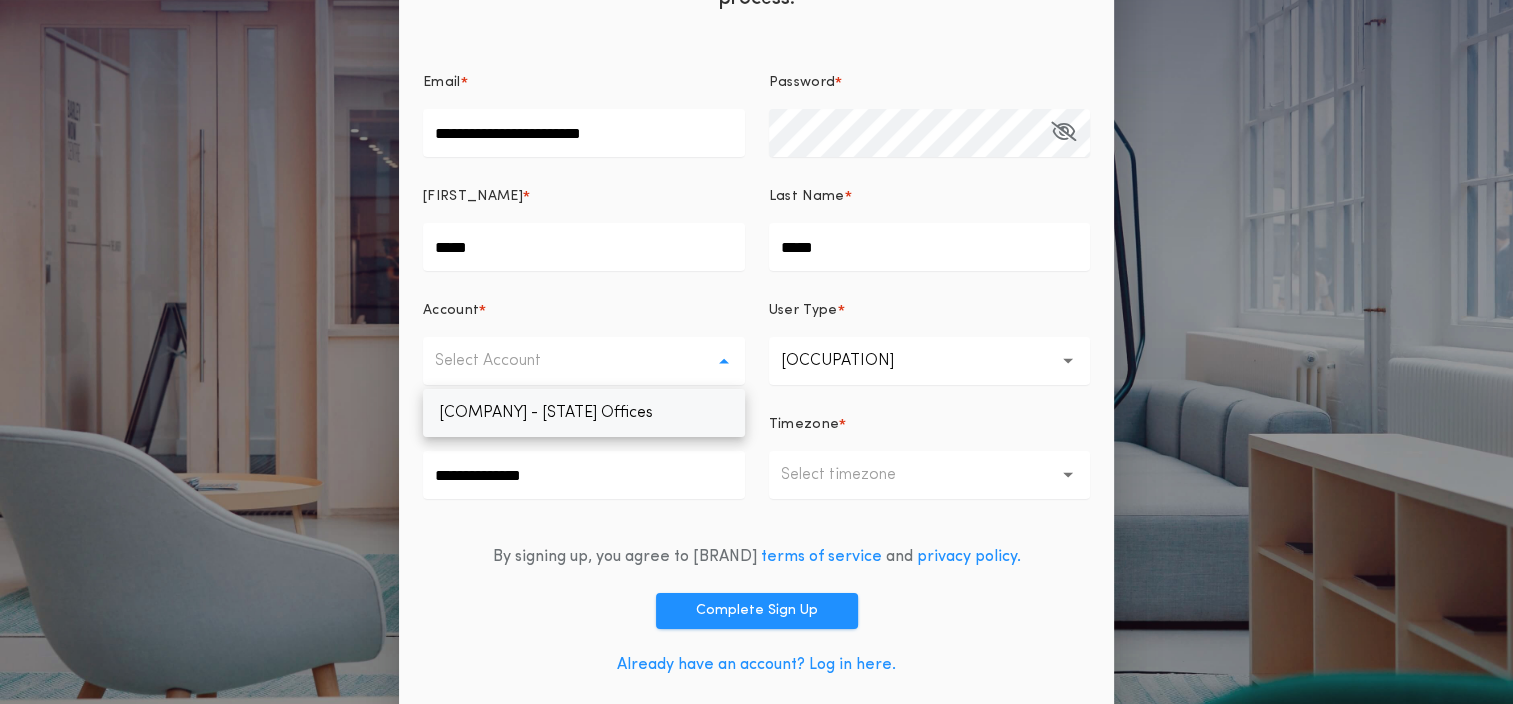 click on "[COMPANY] - [STATE] Offices" at bounding box center [584, 413] 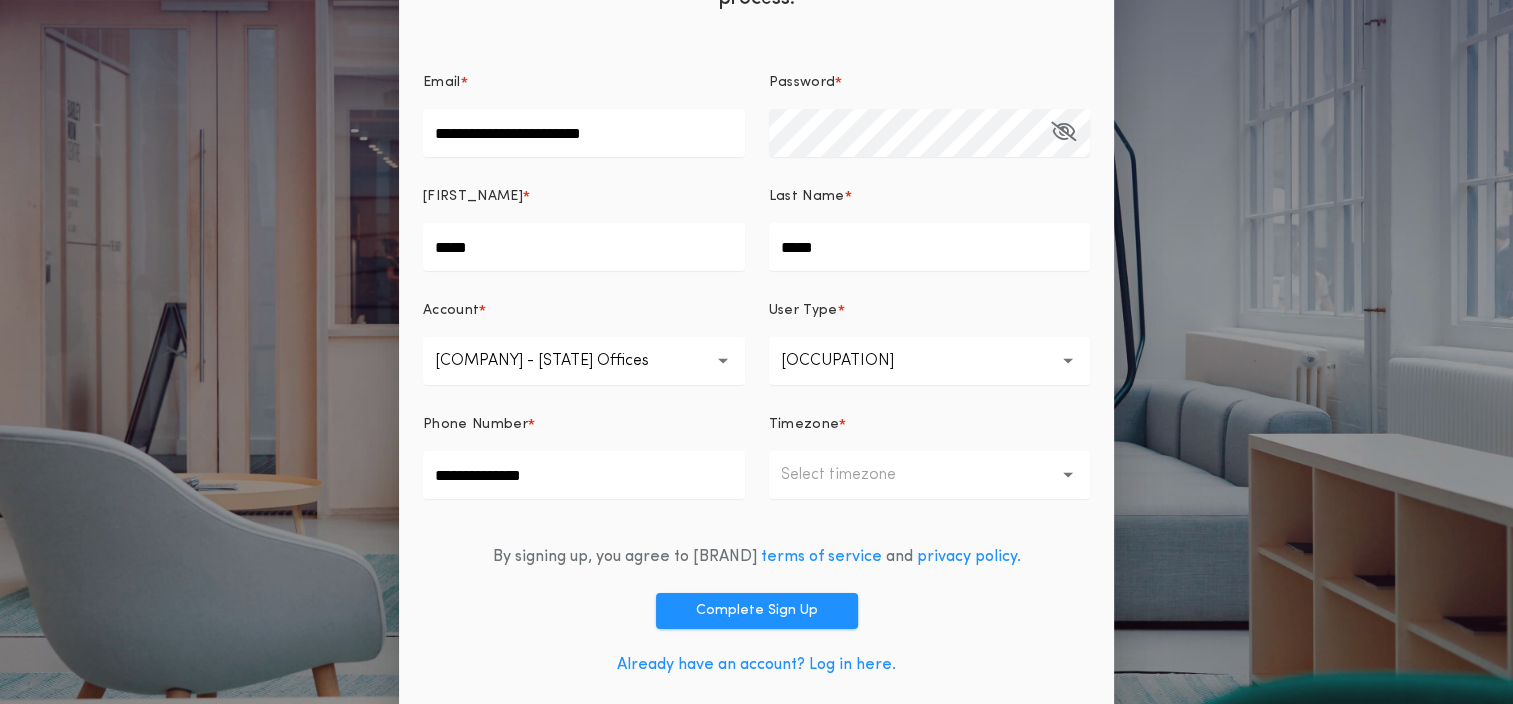 click on "[OCCUPATION] [EMAIL]" at bounding box center (930, 361) 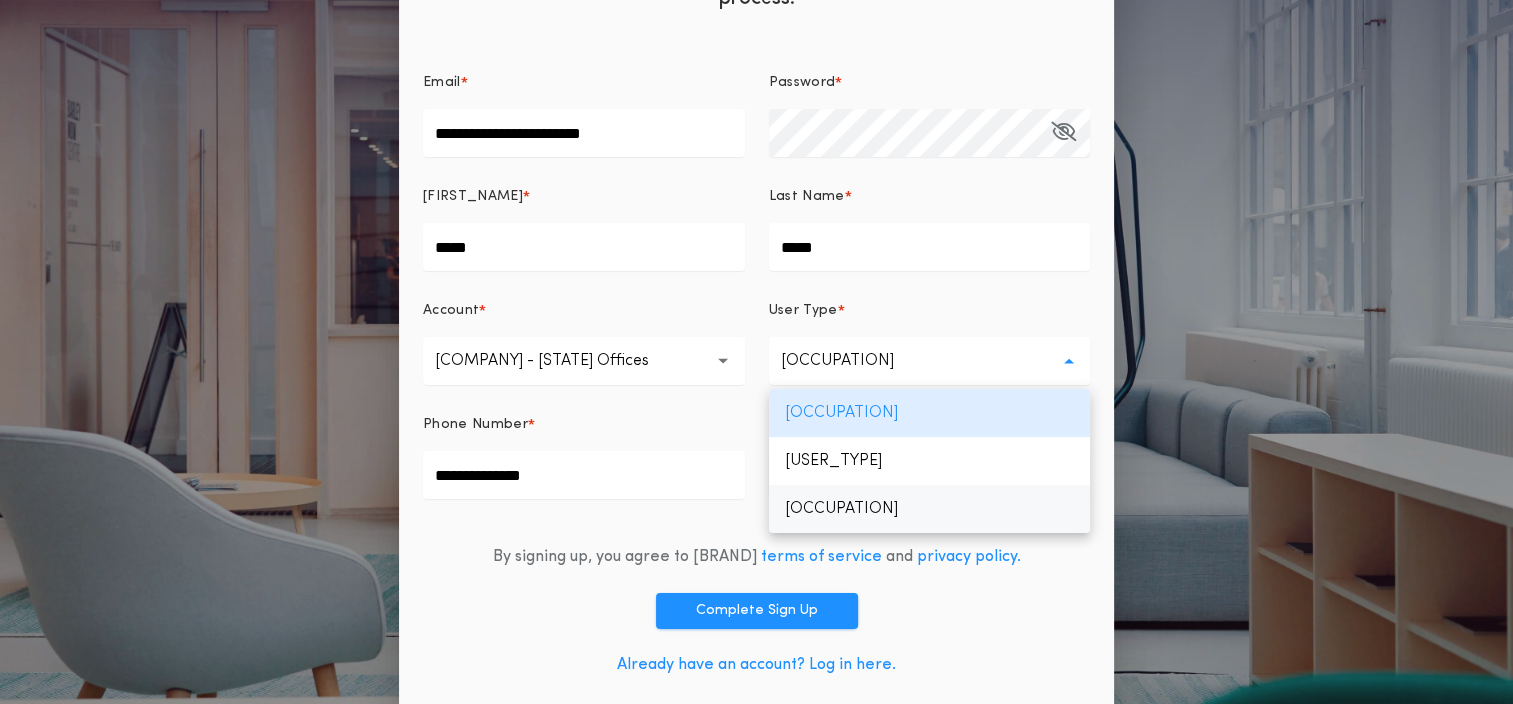 click on "[OCCUPATION]" at bounding box center (930, 509) 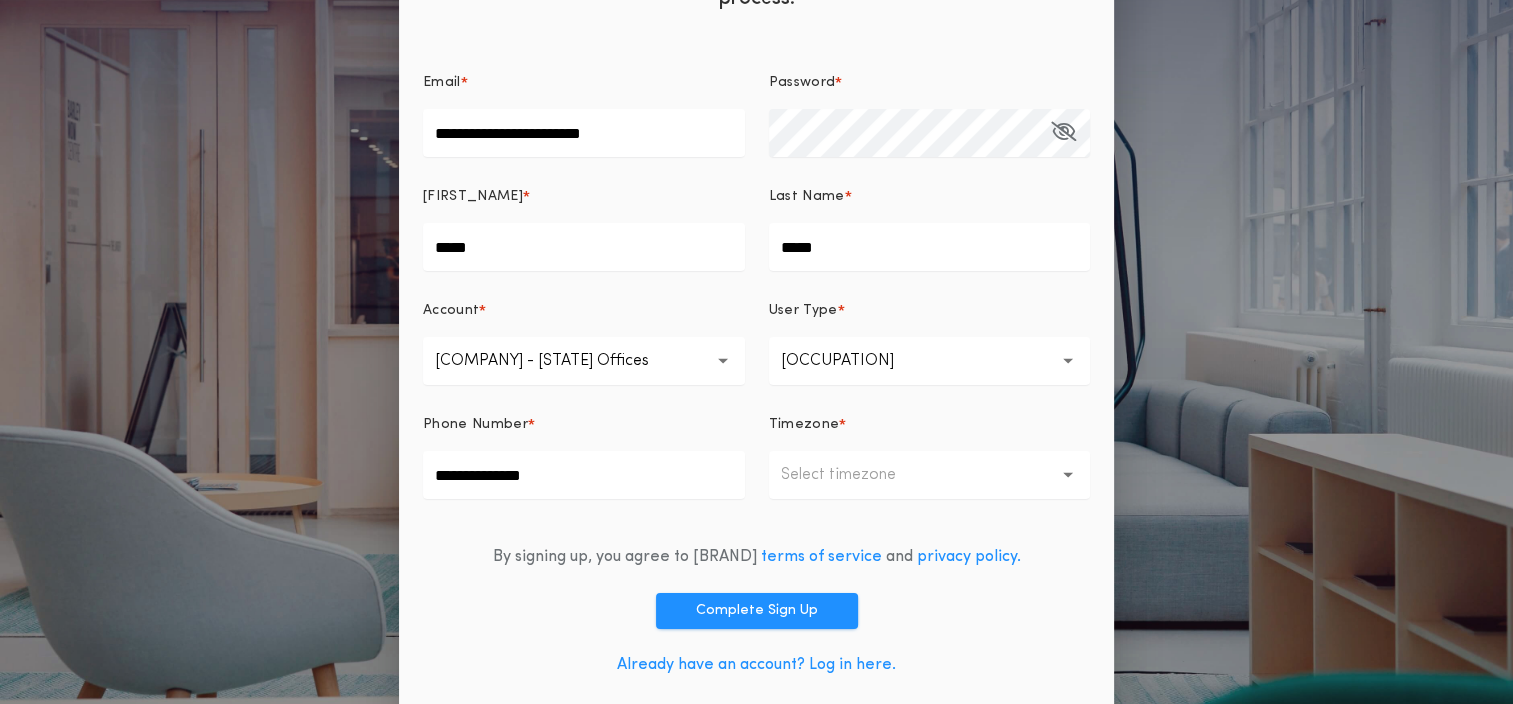 drag, startPoint x: 588, startPoint y: 468, endPoint x: 376, endPoint y: 468, distance: 212 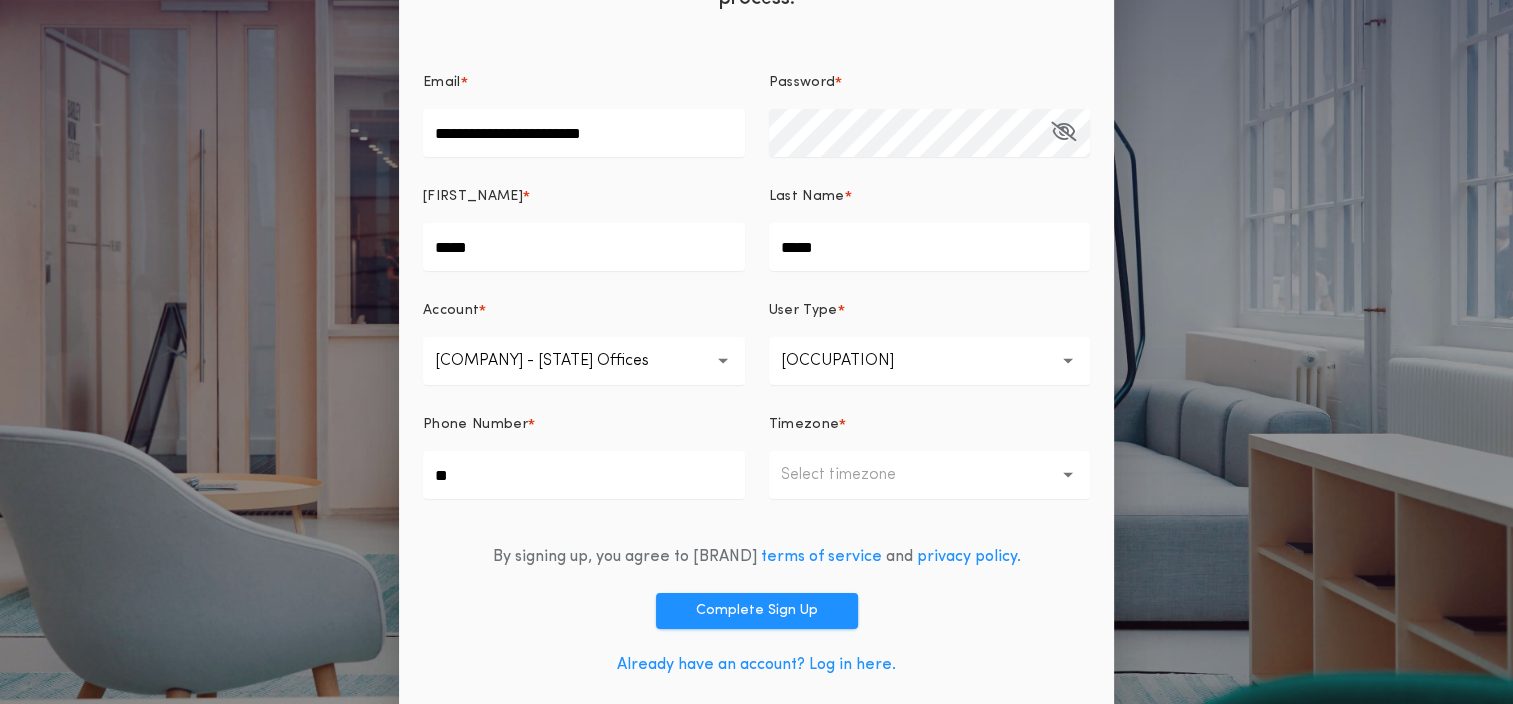 type on "[PASSWORD]" 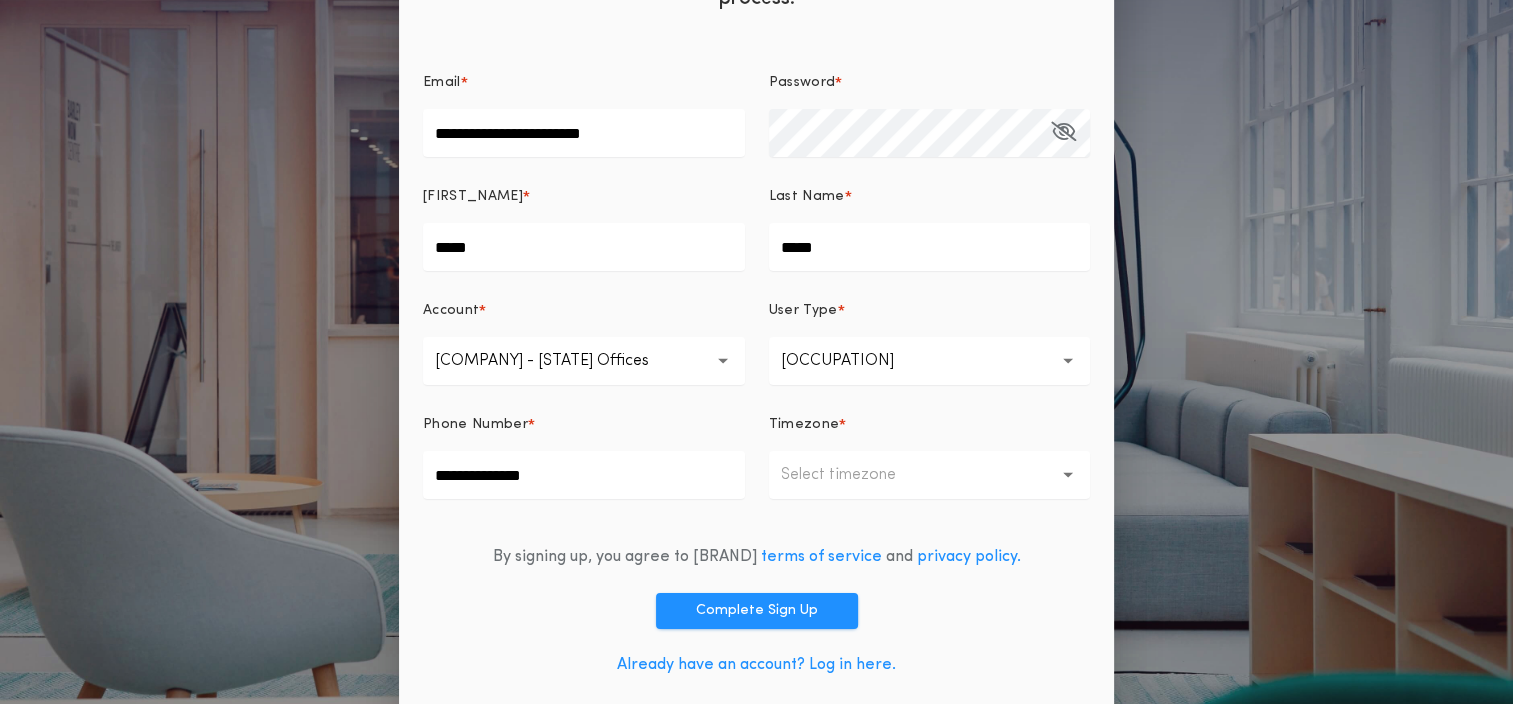 click on "Select timezone" at bounding box center (930, 475) 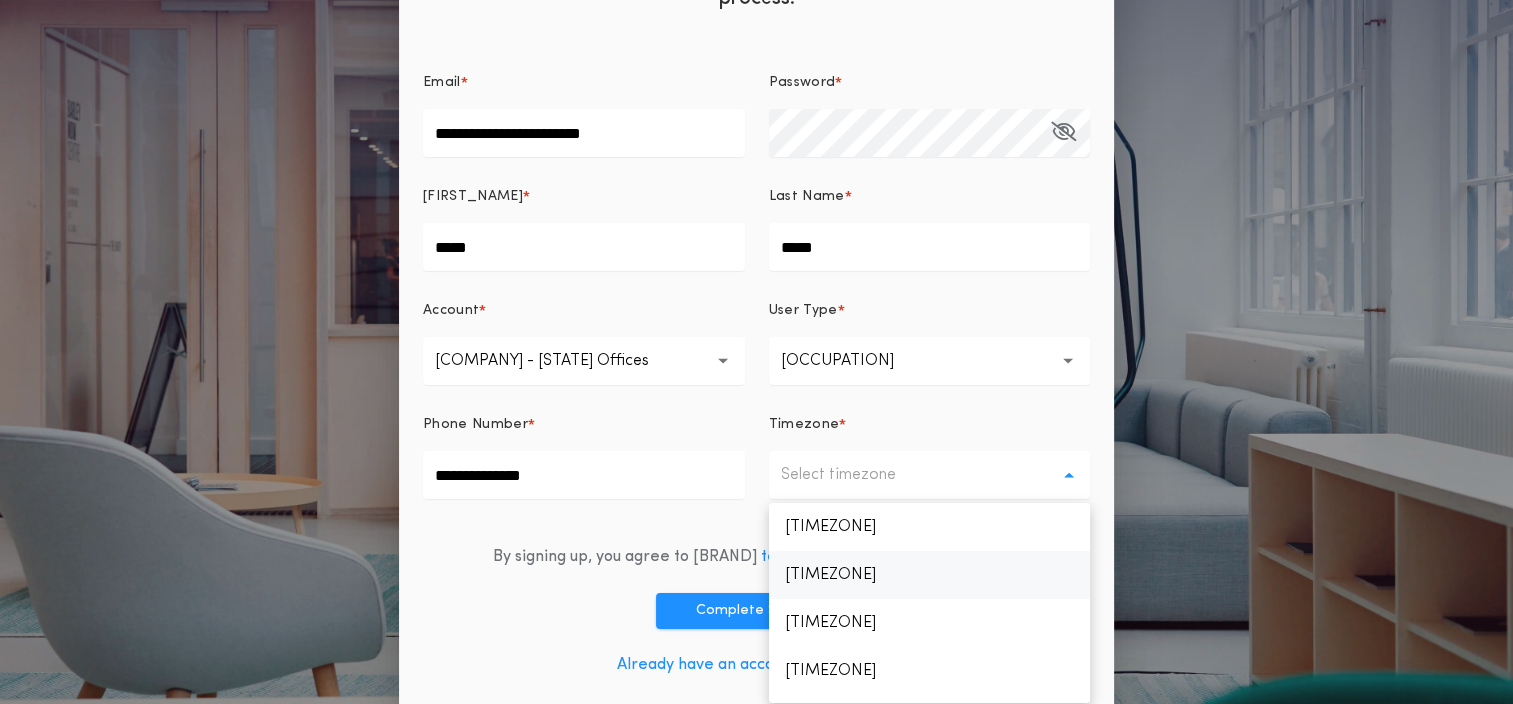 click on "[TIMEZONE]" at bounding box center (930, 575) 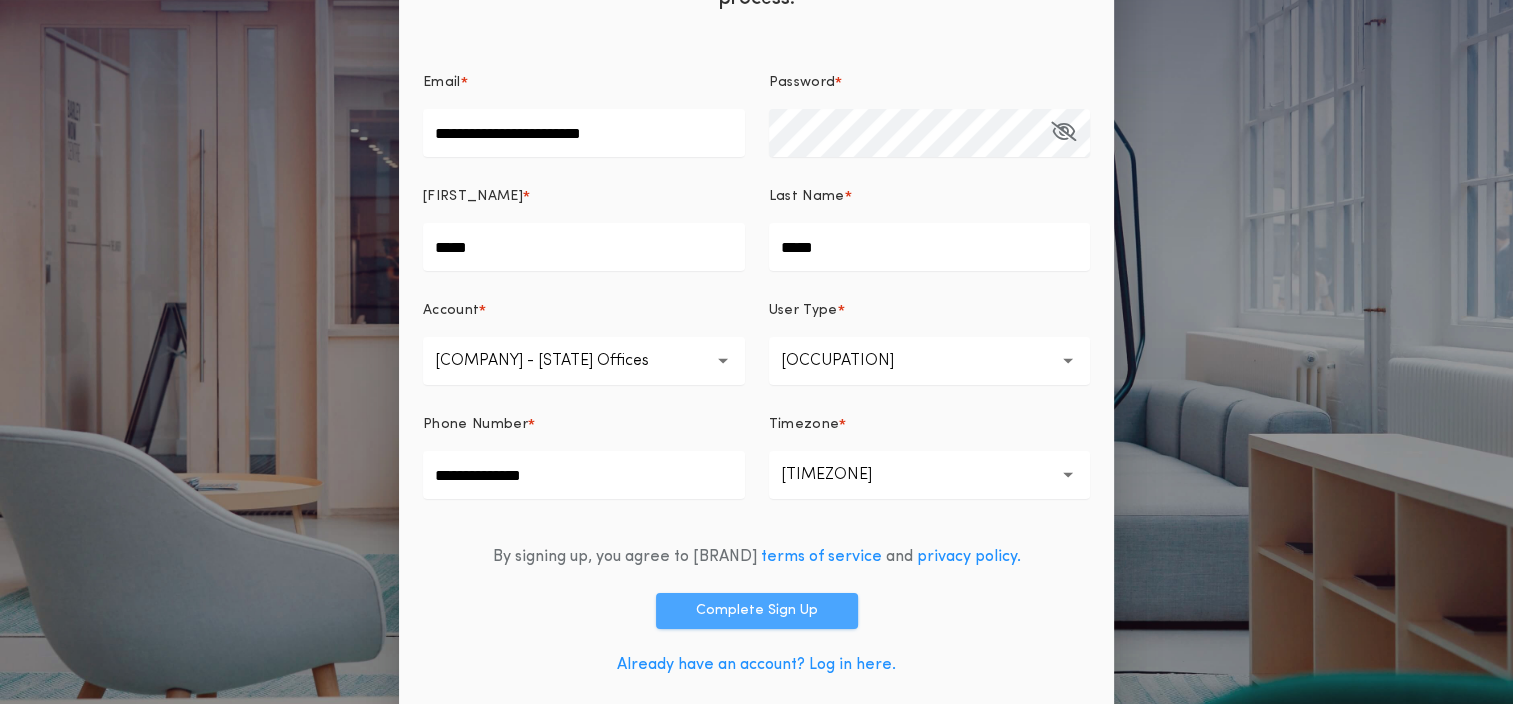 click on "Complete Sign Up" at bounding box center [757, 611] 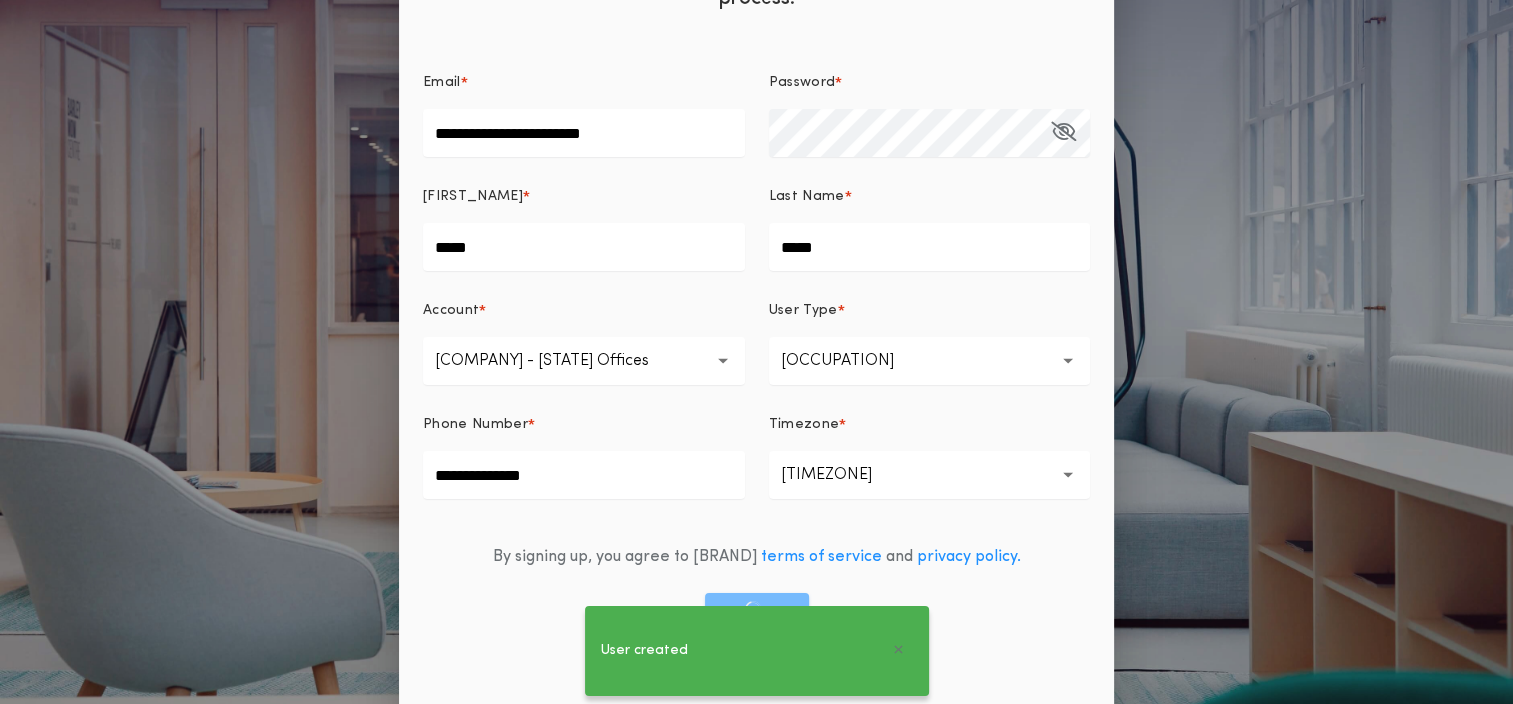 scroll, scrollTop: 0, scrollLeft: 0, axis: both 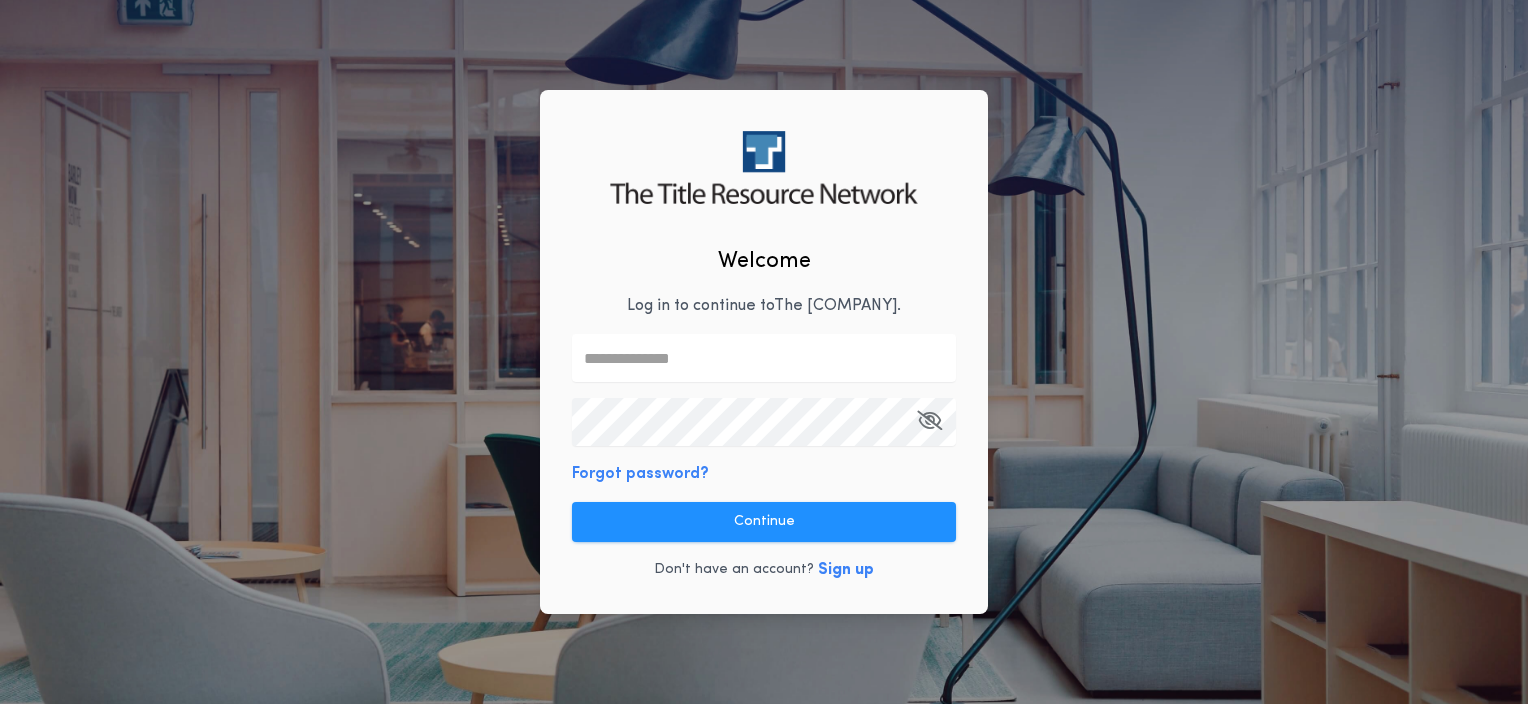click at bounding box center (764, 358) 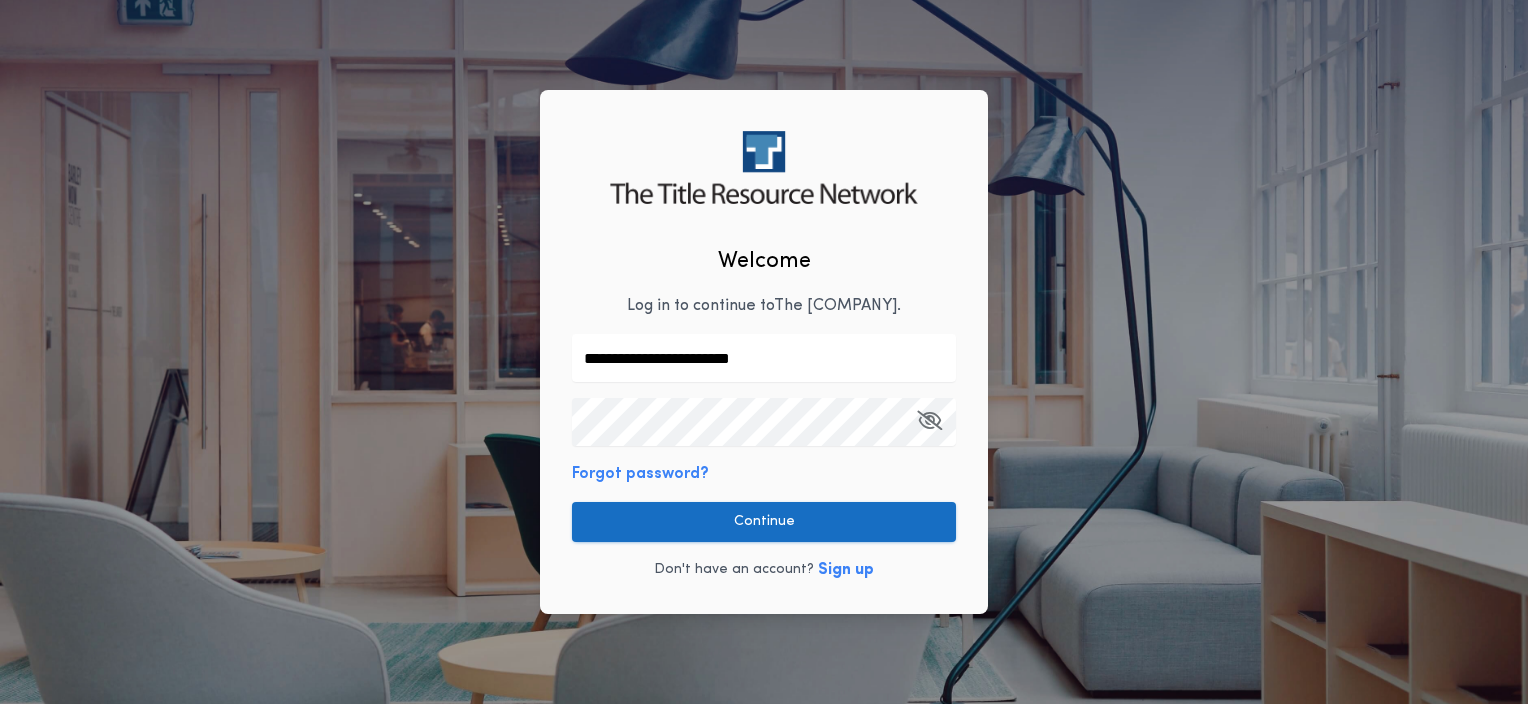 click on "Continue" at bounding box center [764, 522] 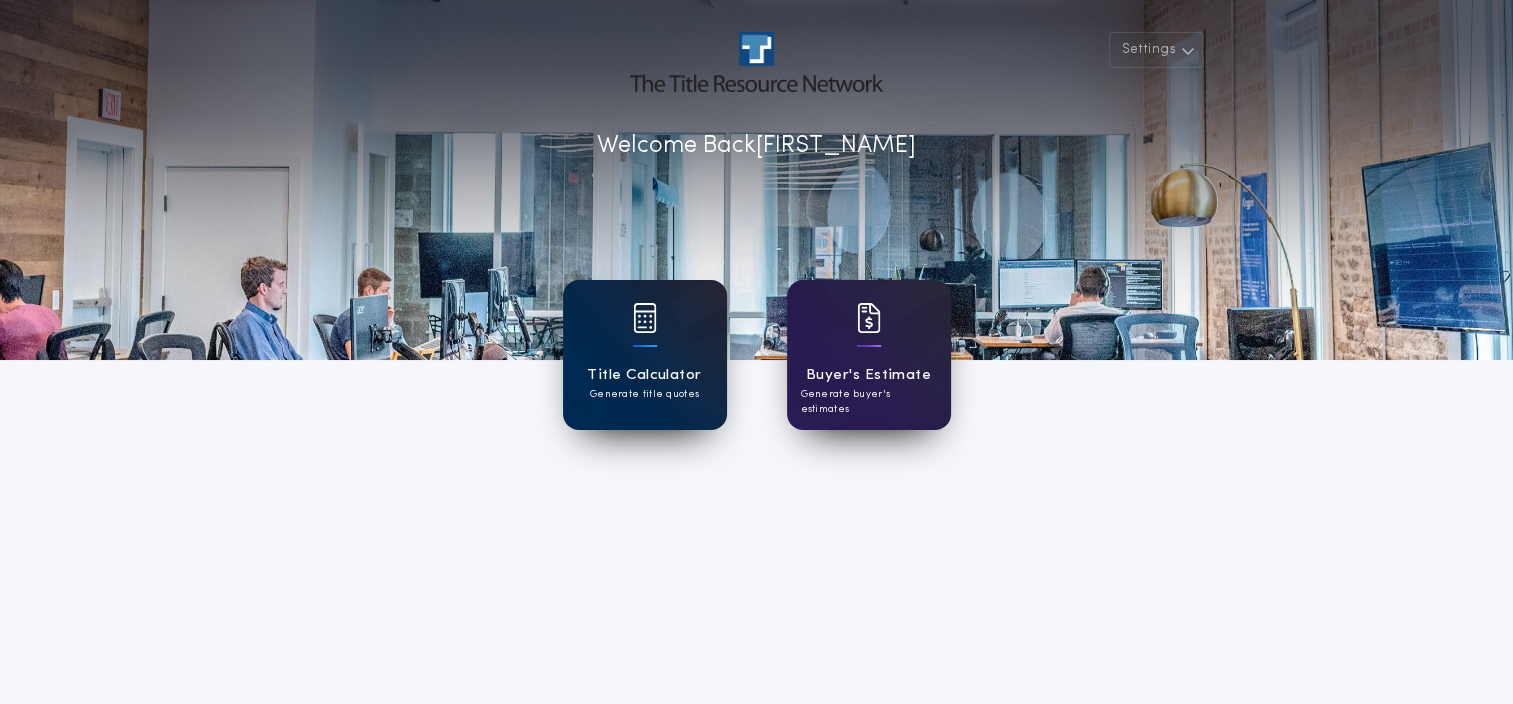 click on "Title Calculator" at bounding box center (644, 375) 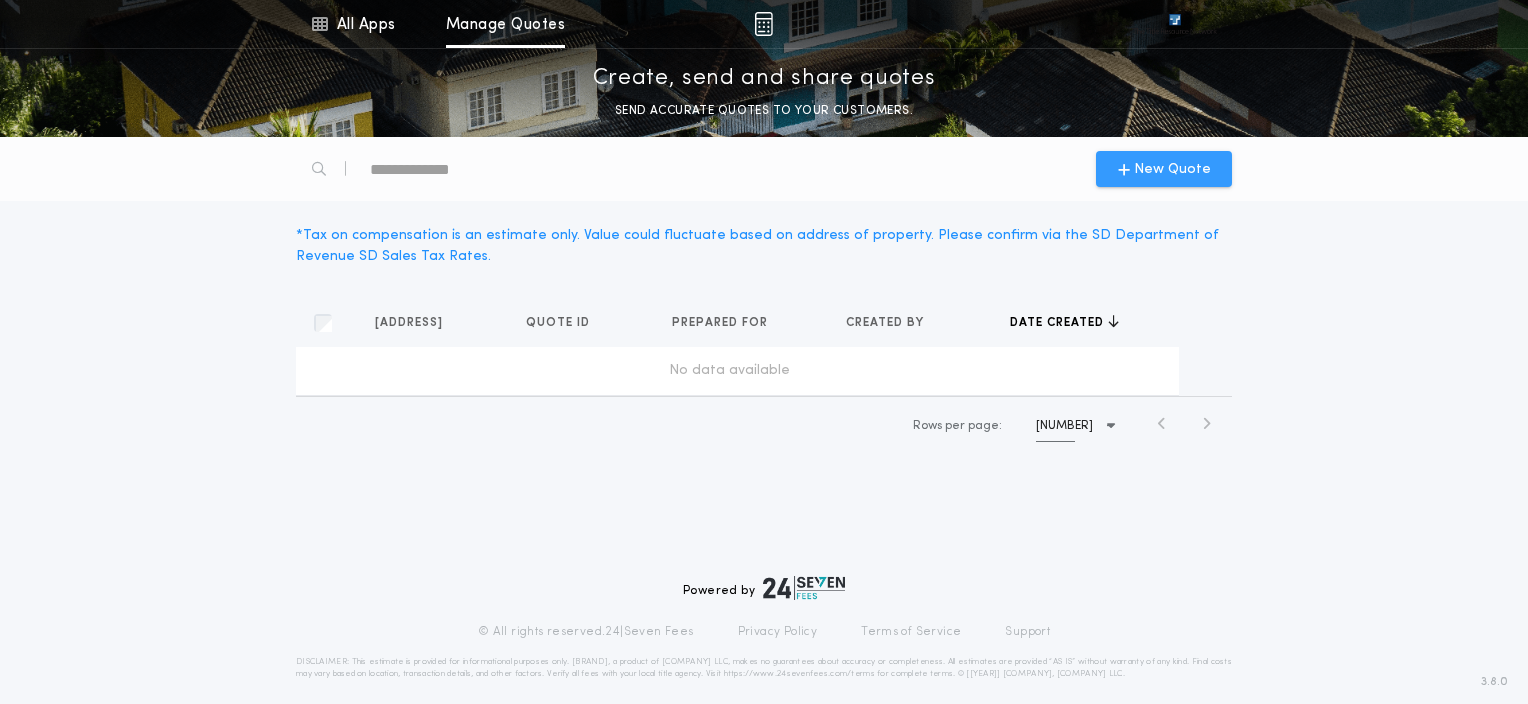 click on "New Quote" at bounding box center [1172, 169] 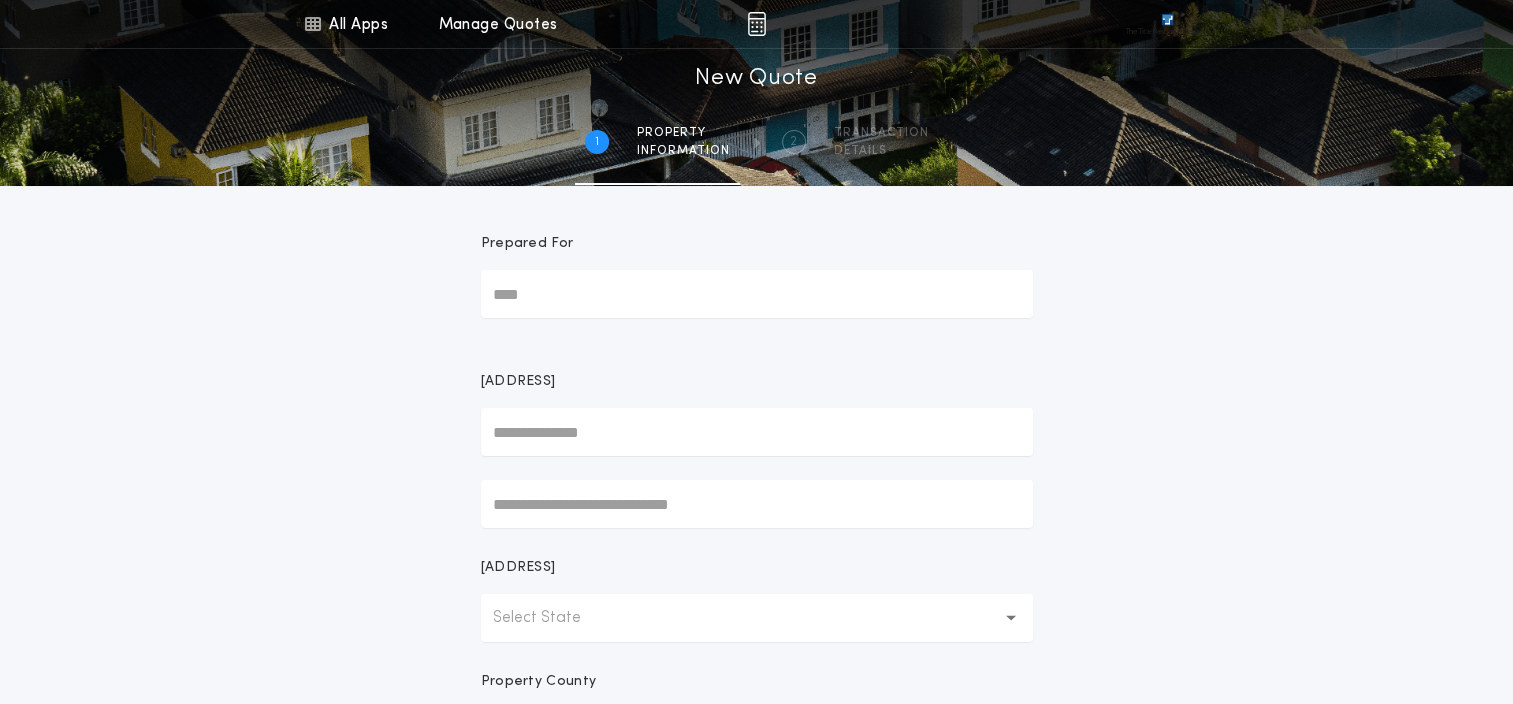 click on "Prepared For" at bounding box center (757, 294) 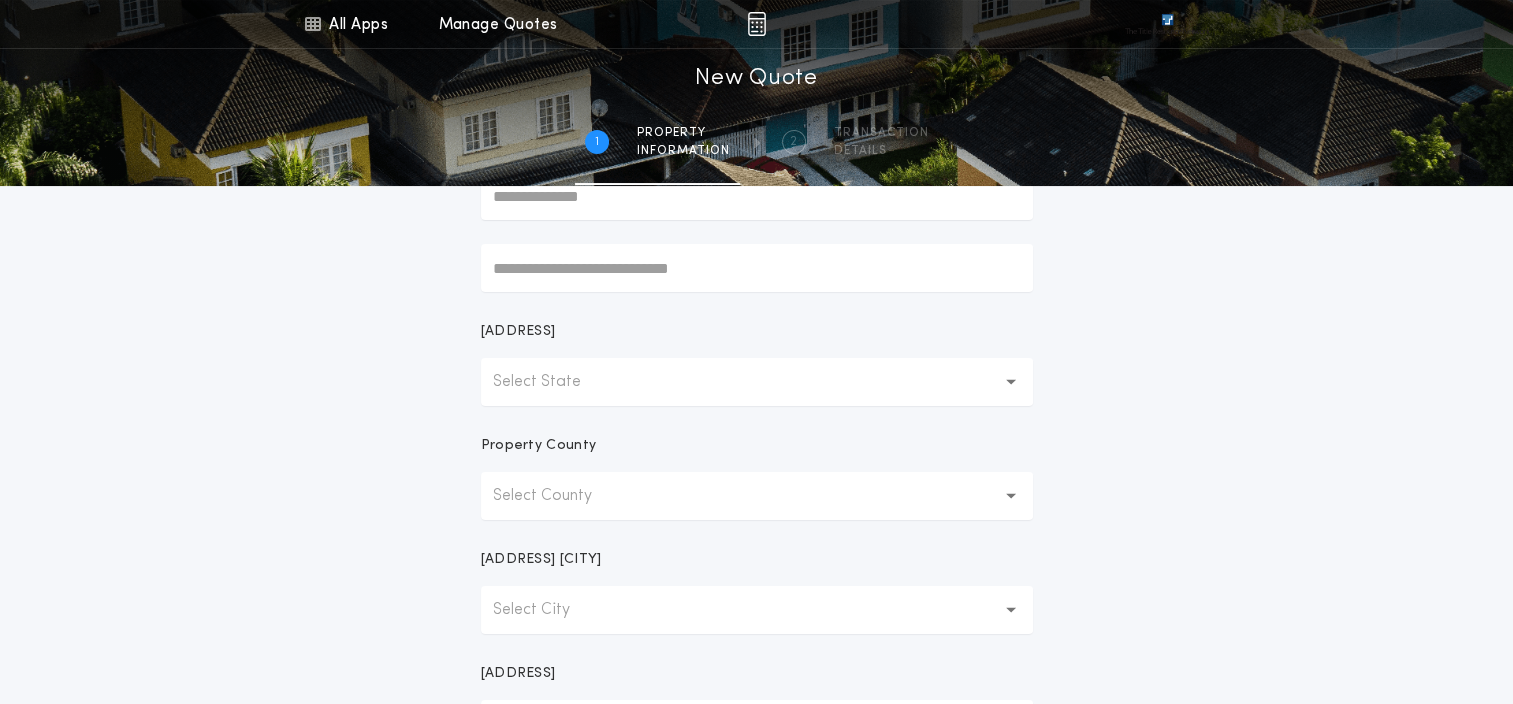 scroll, scrollTop: 234, scrollLeft: 0, axis: vertical 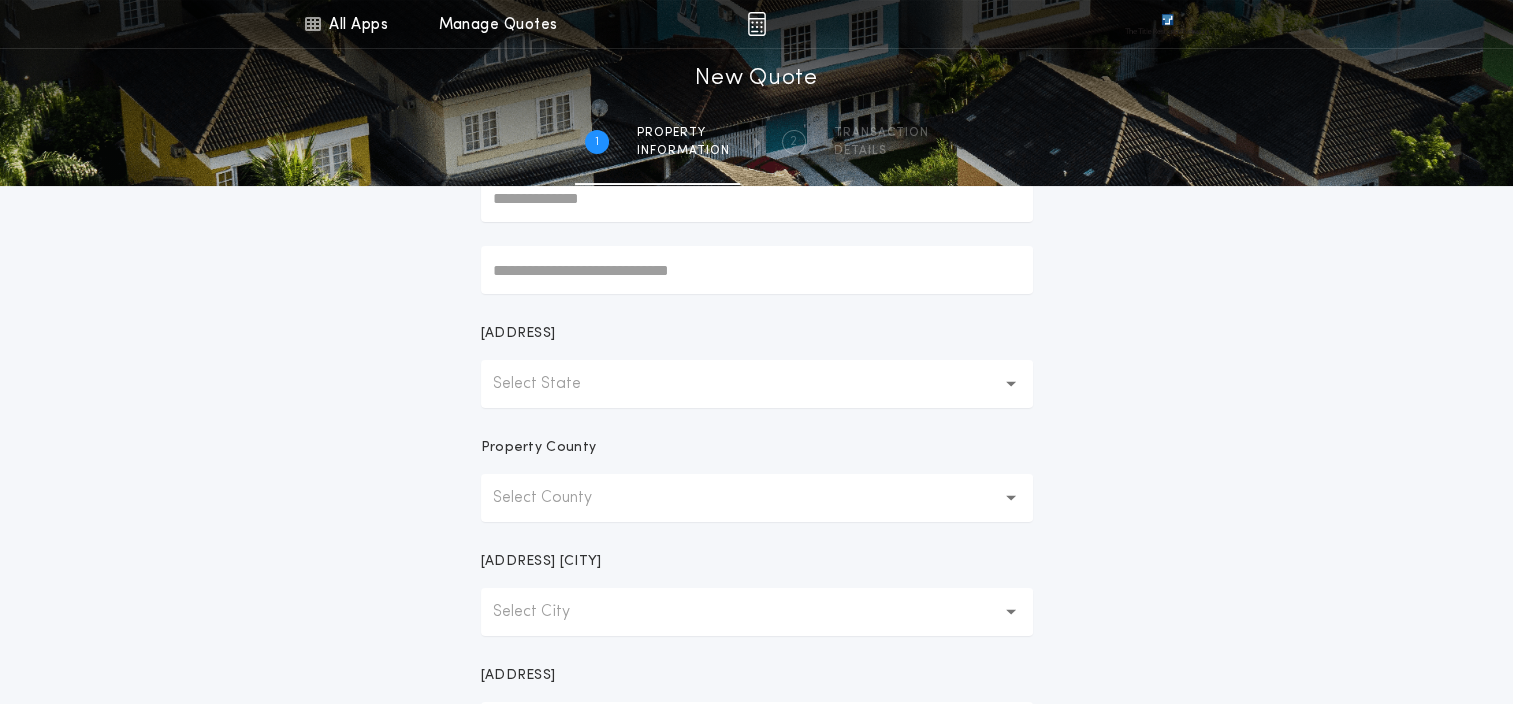 type on "[EMAIL]" 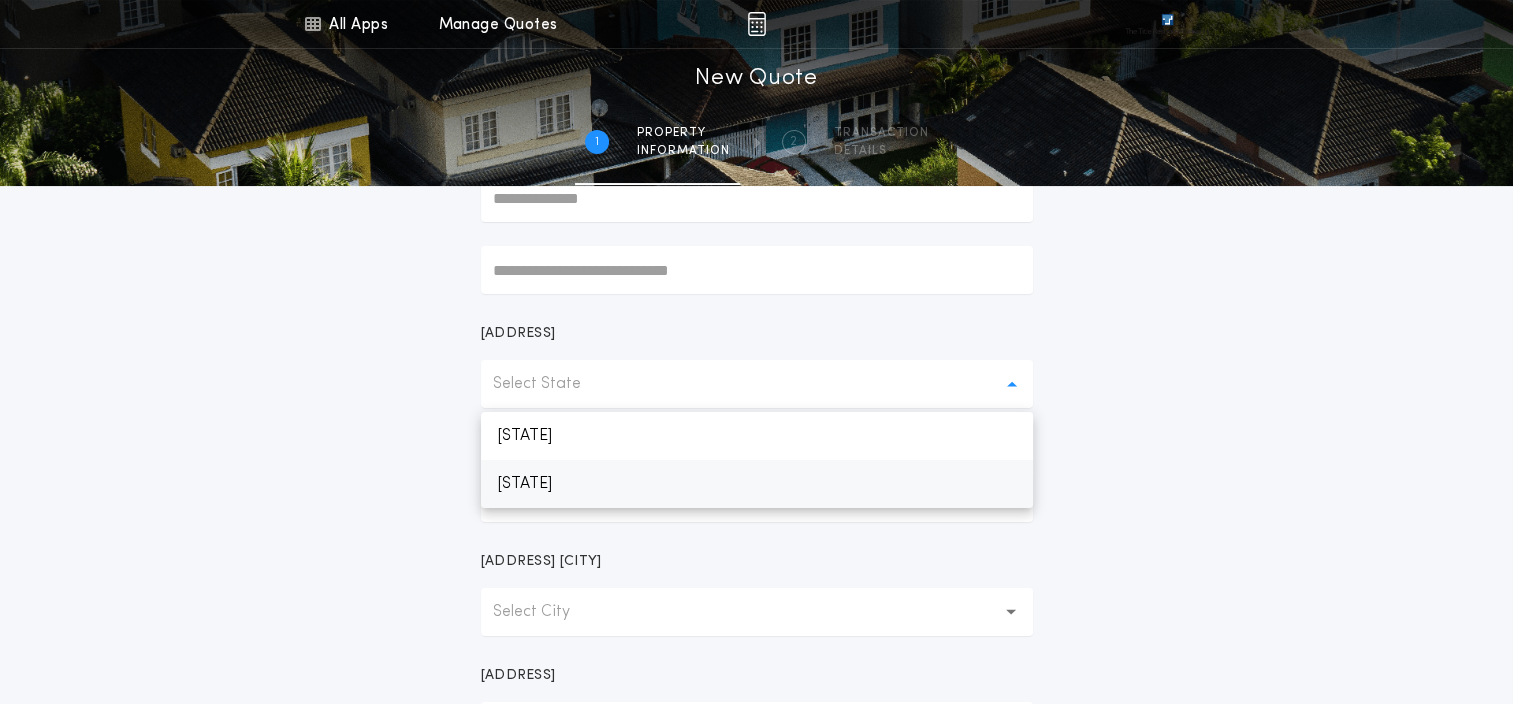 click on "[STATE]" at bounding box center [757, 484] 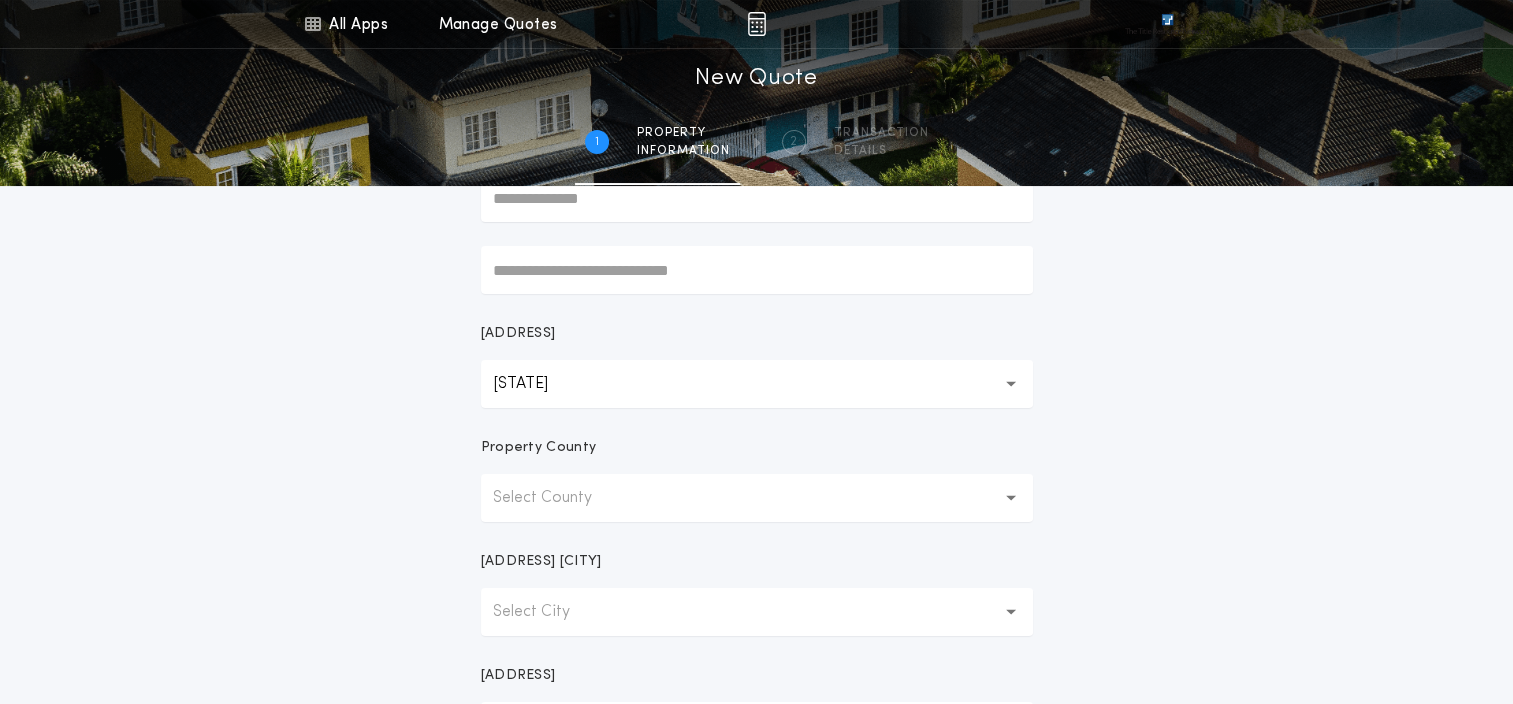 click on "Select County" at bounding box center [757, 498] 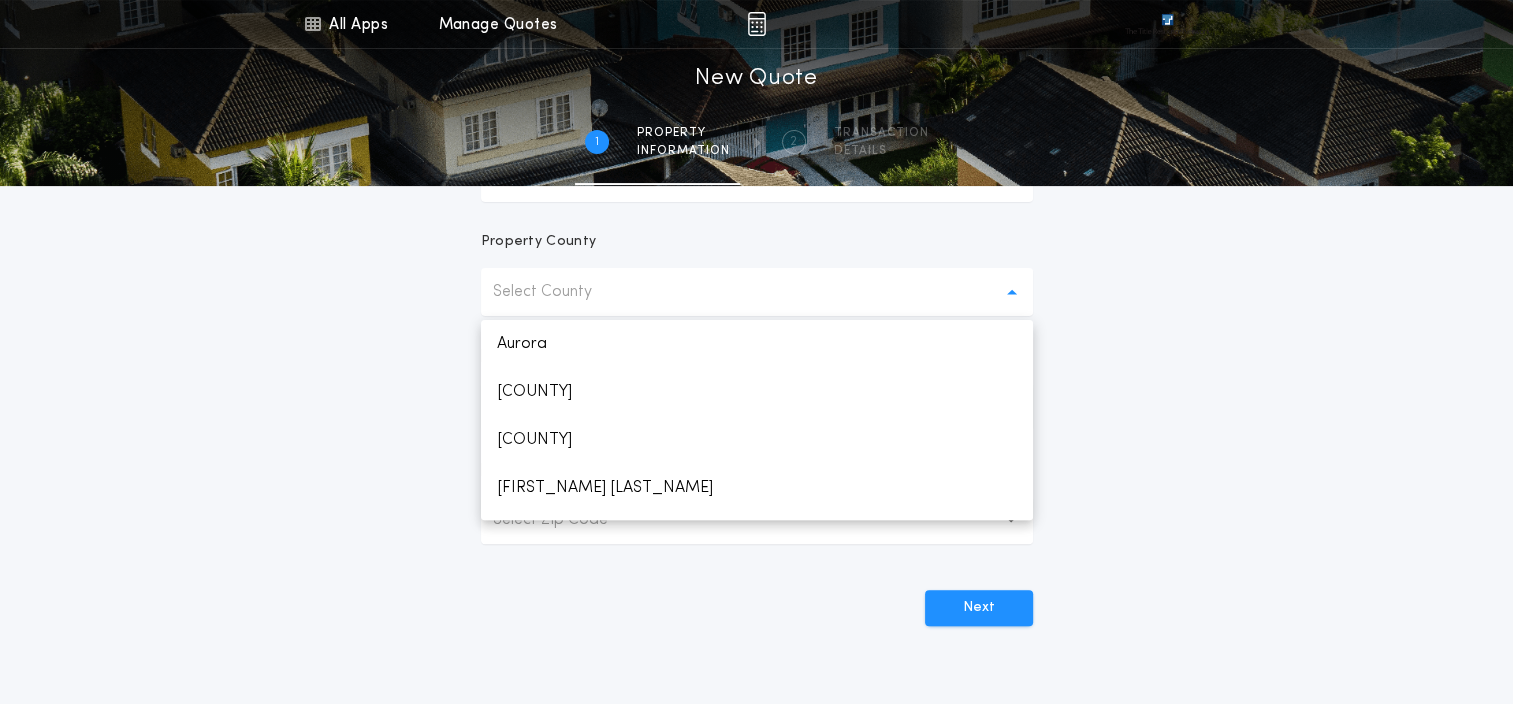 scroll, scrollTop: 448, scrollLeft: 0, axis: vertical 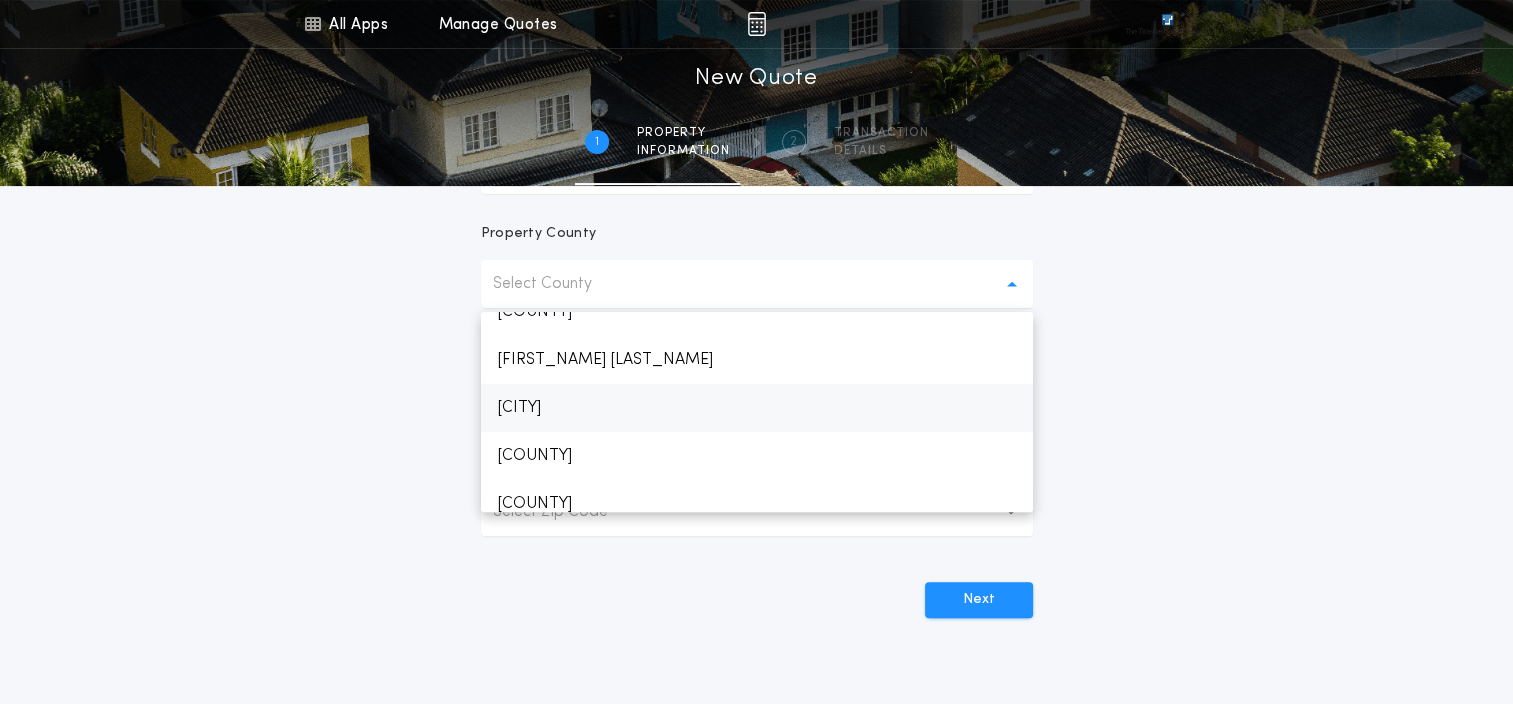 click on "[CITY]" at bounding box center (757, 408) 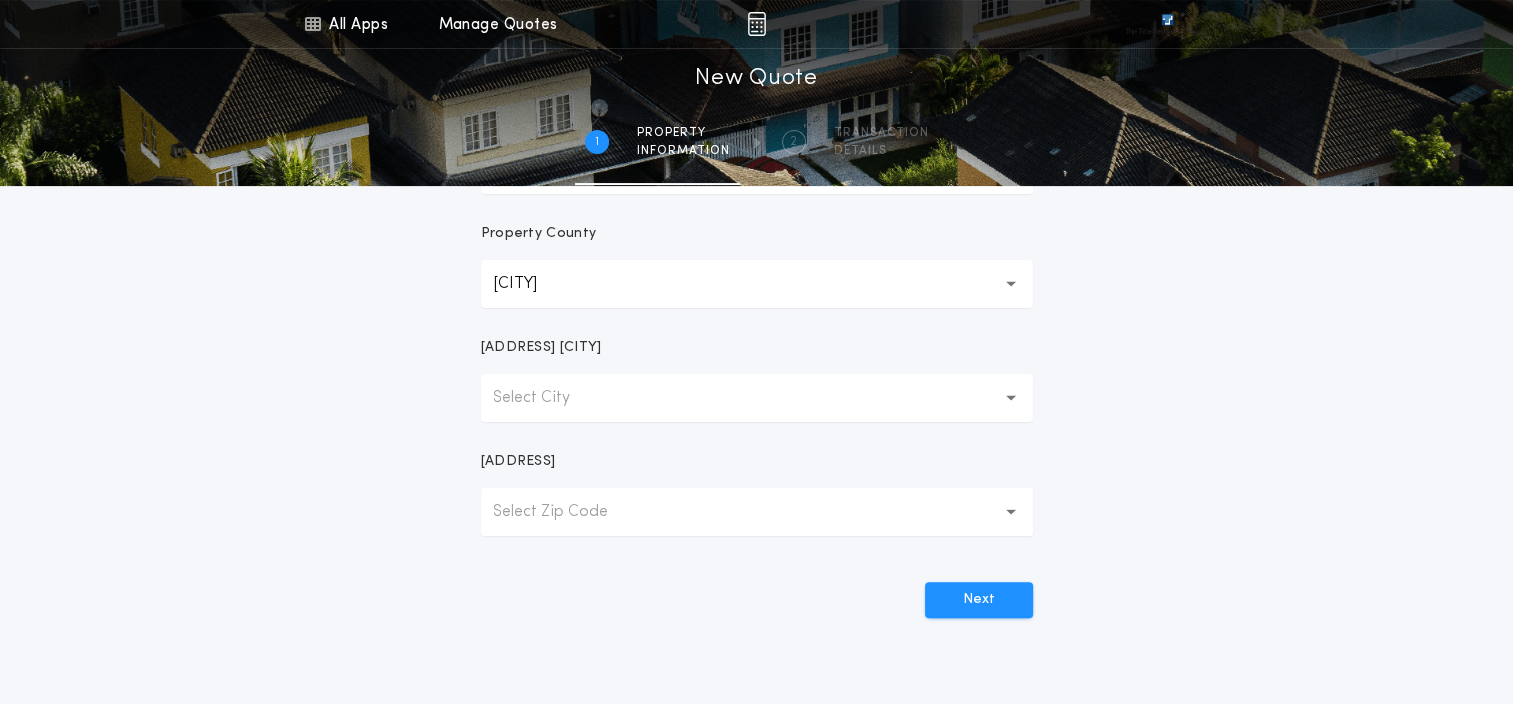 click at bounding box center [1011, 398] 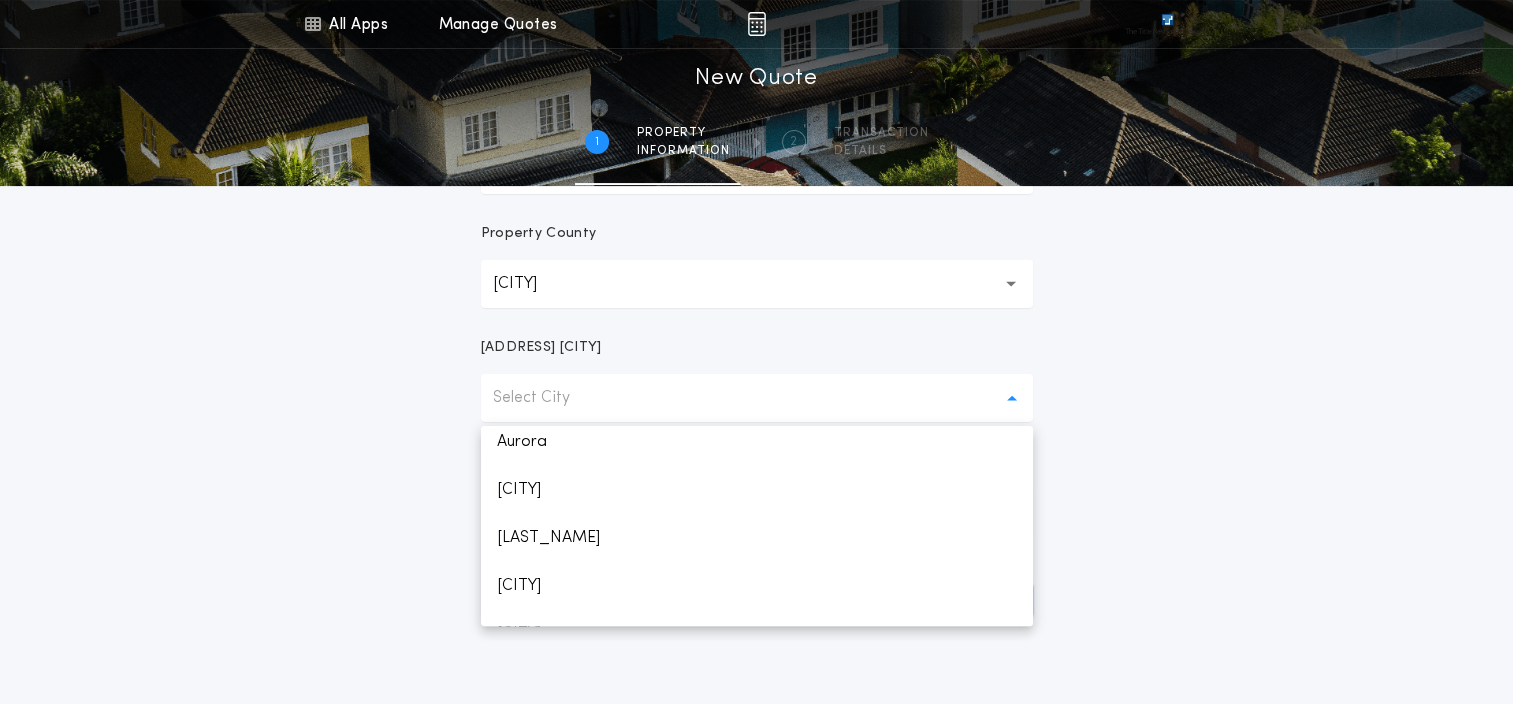 scroll, scrollTop: 144, scrollLeft: 0, axis: vertical 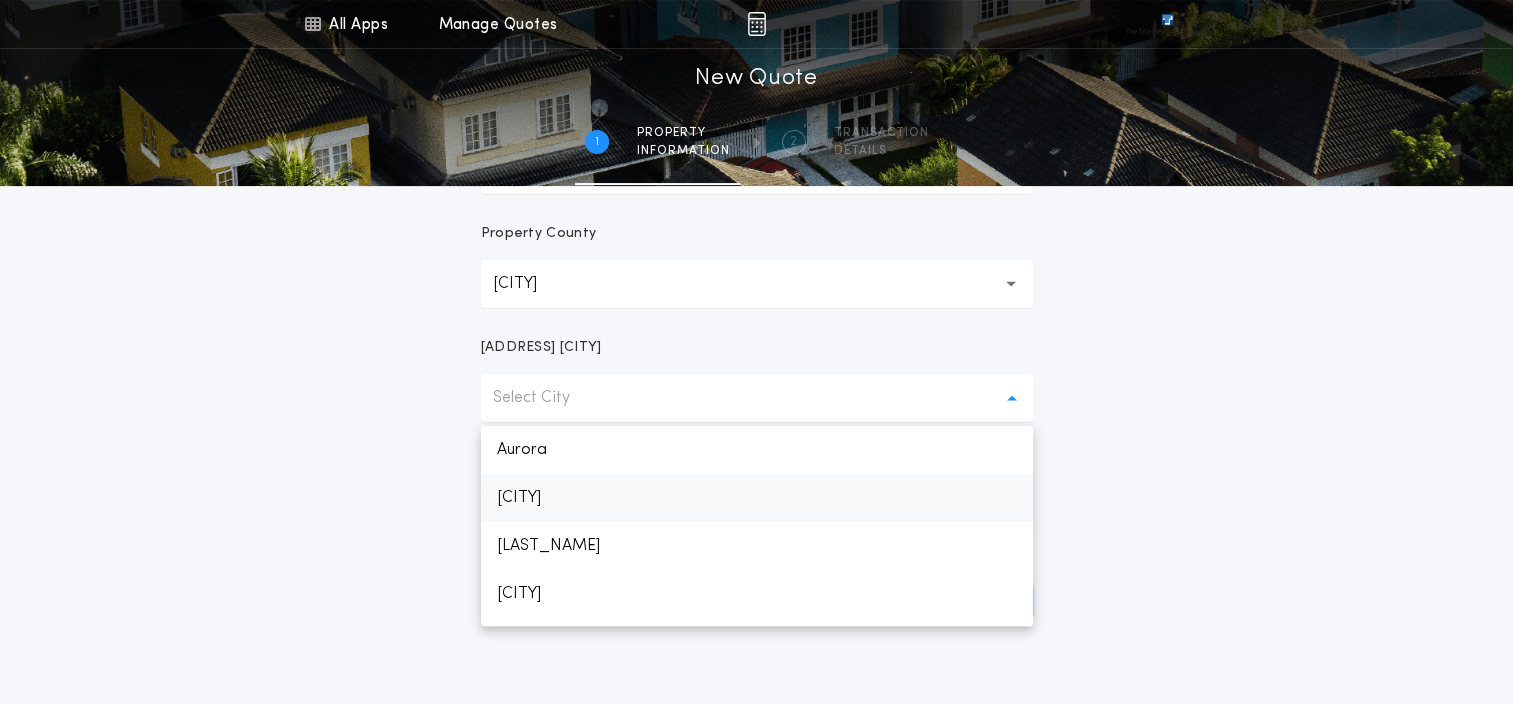 click on "[CITY]" at bounding box center (757, 498) 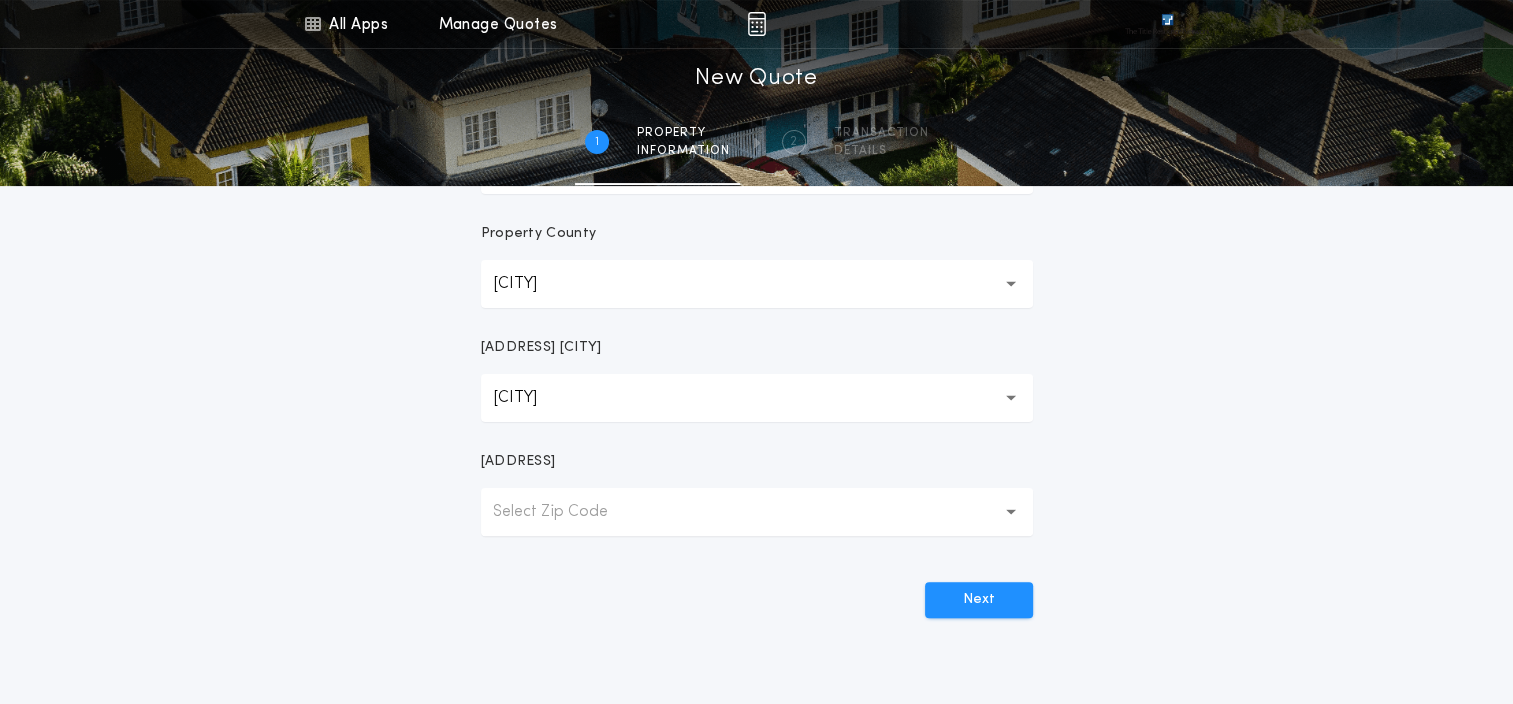 click at bounding box center (1011, 512) 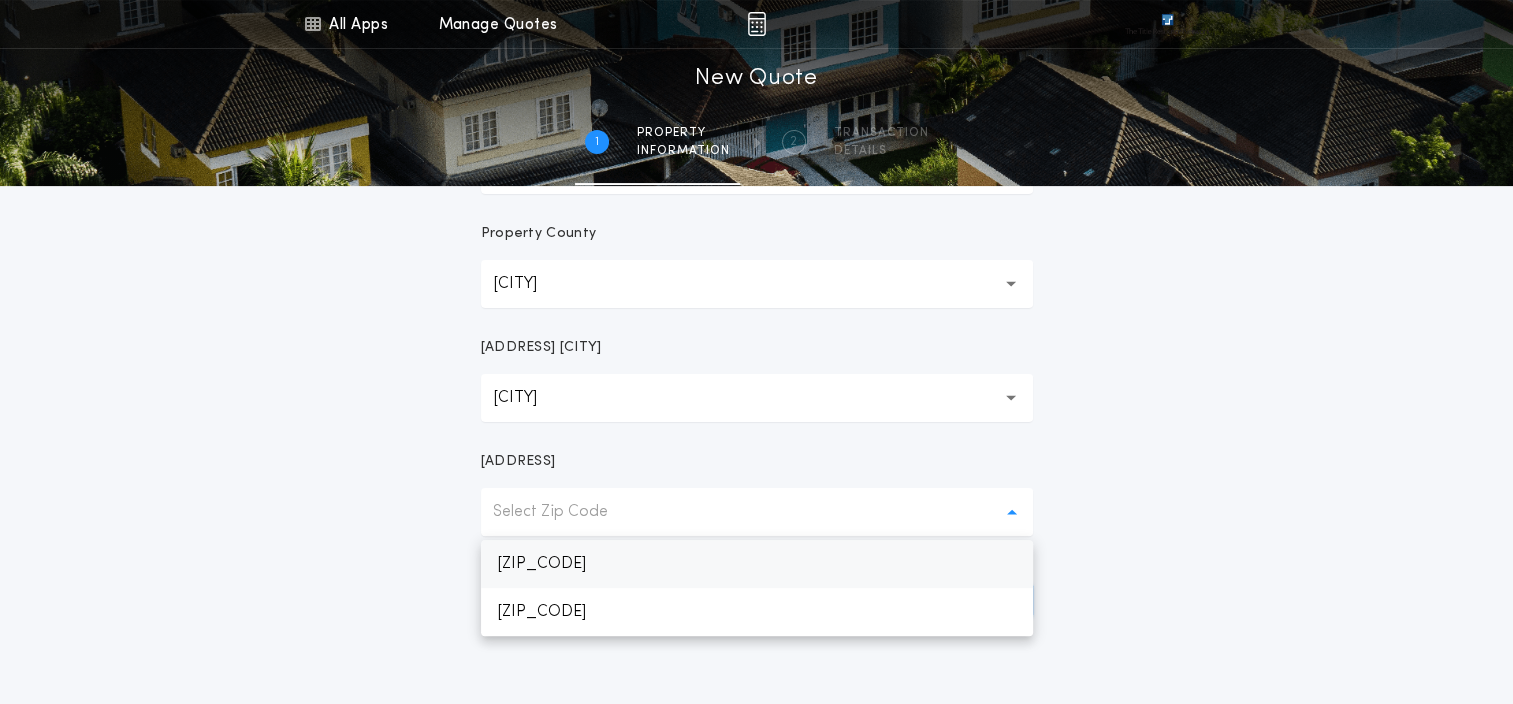 click on "[ZIP_CODE]" at bounding box center [757, 564] 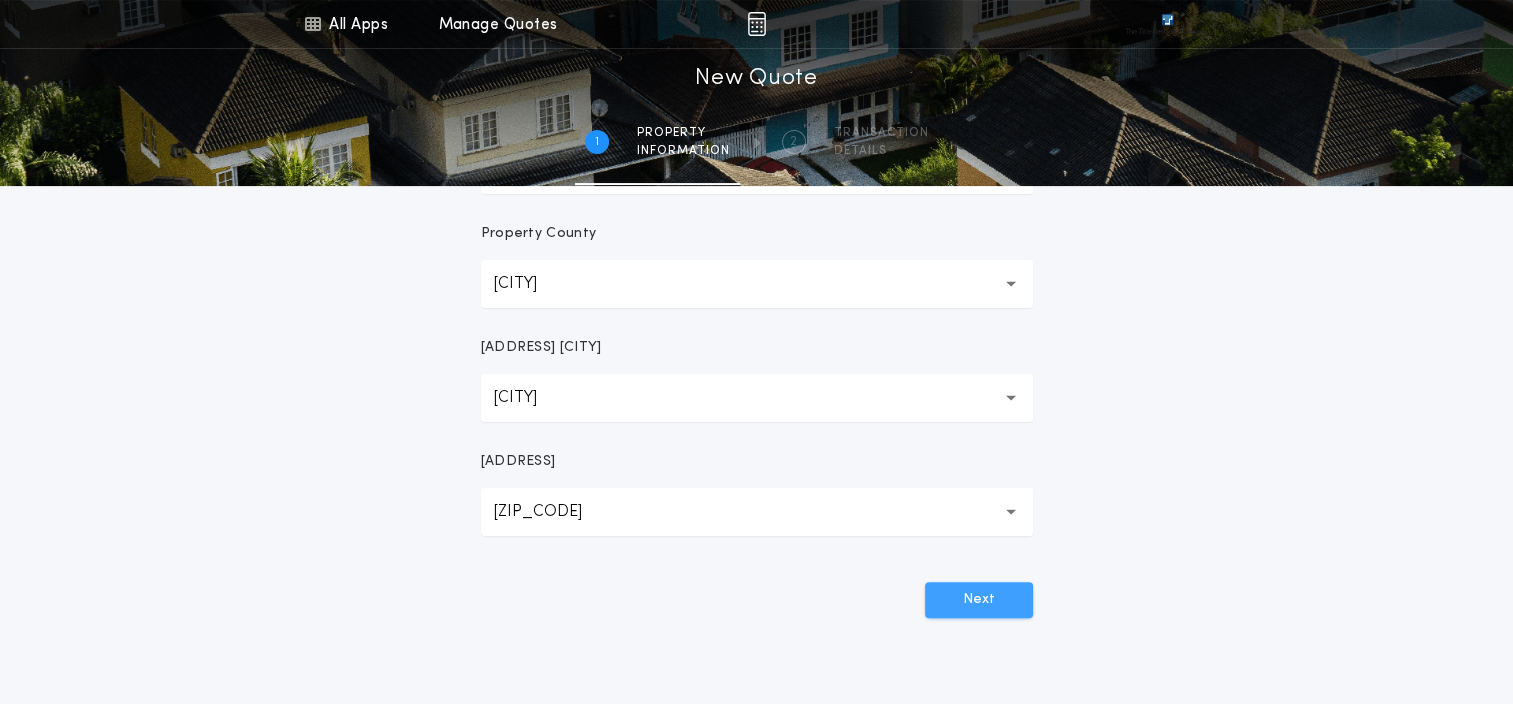click on "Next" at bounding box center [979, 600] 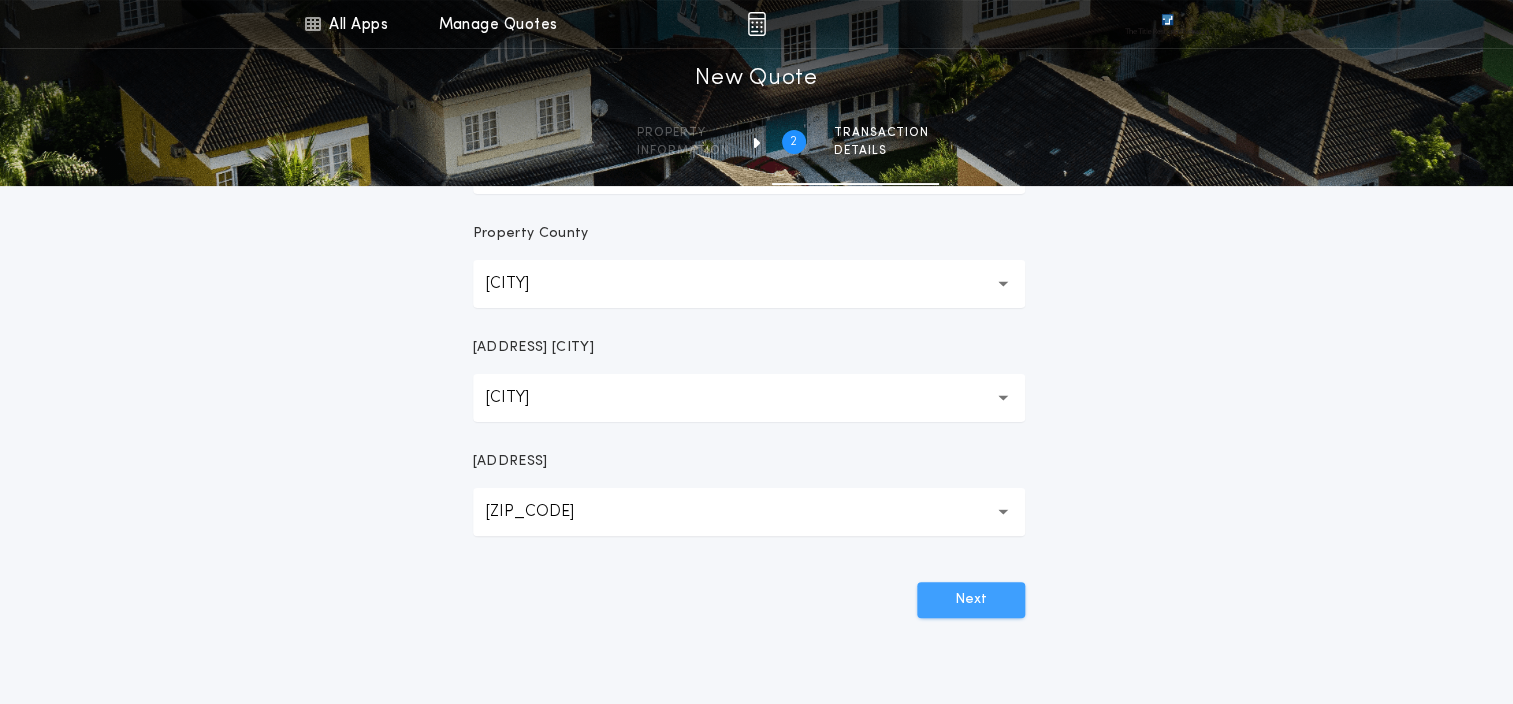 scroll, scrollTop: 0, scrollLeft: 0, axis: both 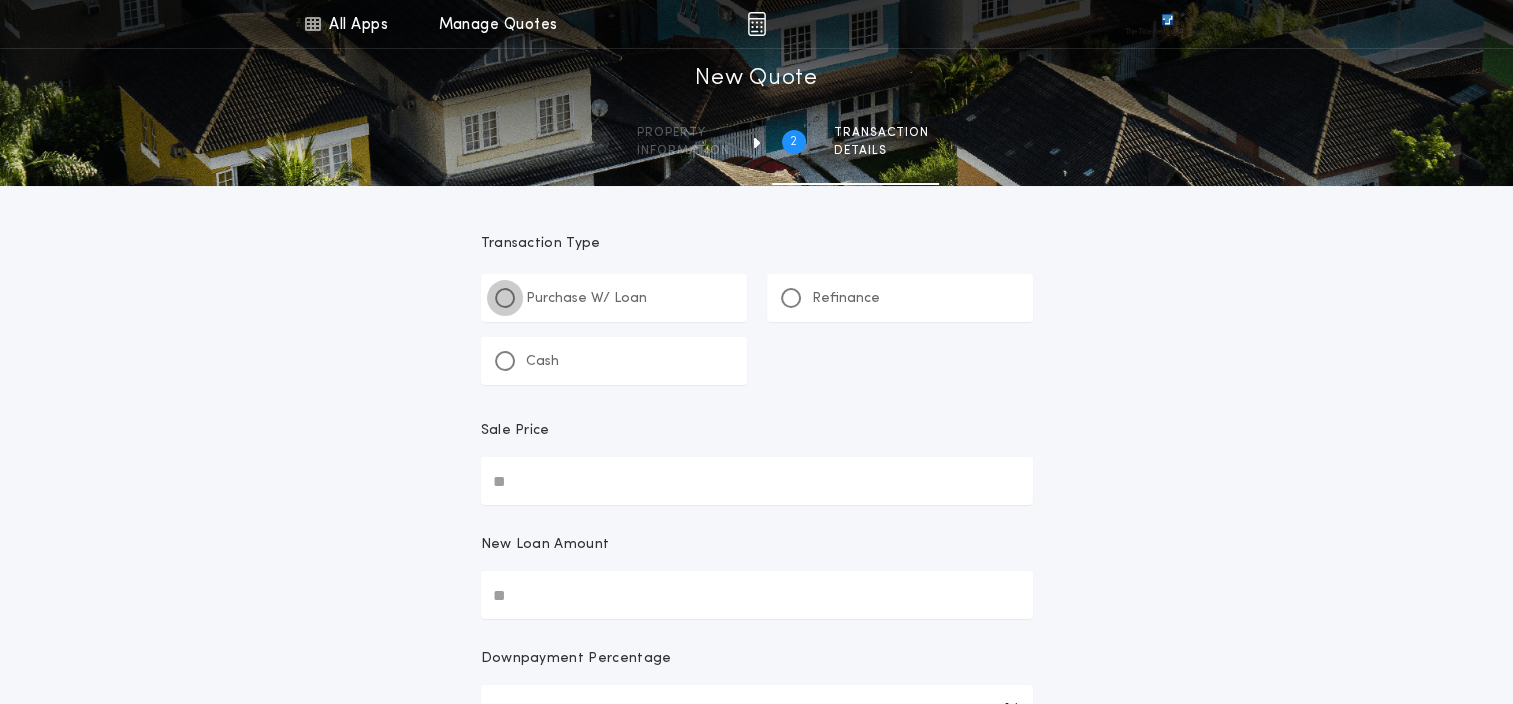 click at bounding box center [505, 298] 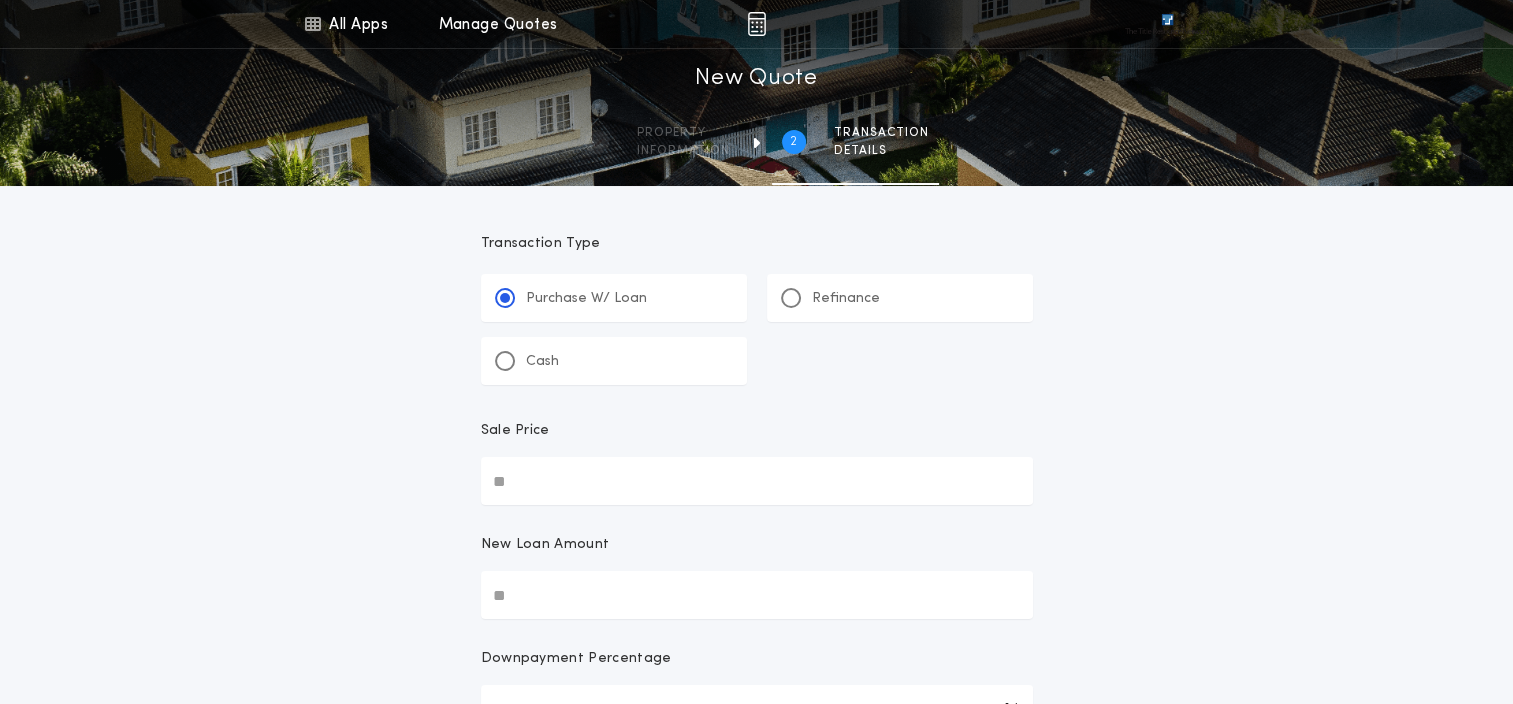 click on "Sale Price" at bounding box center (757, 481) 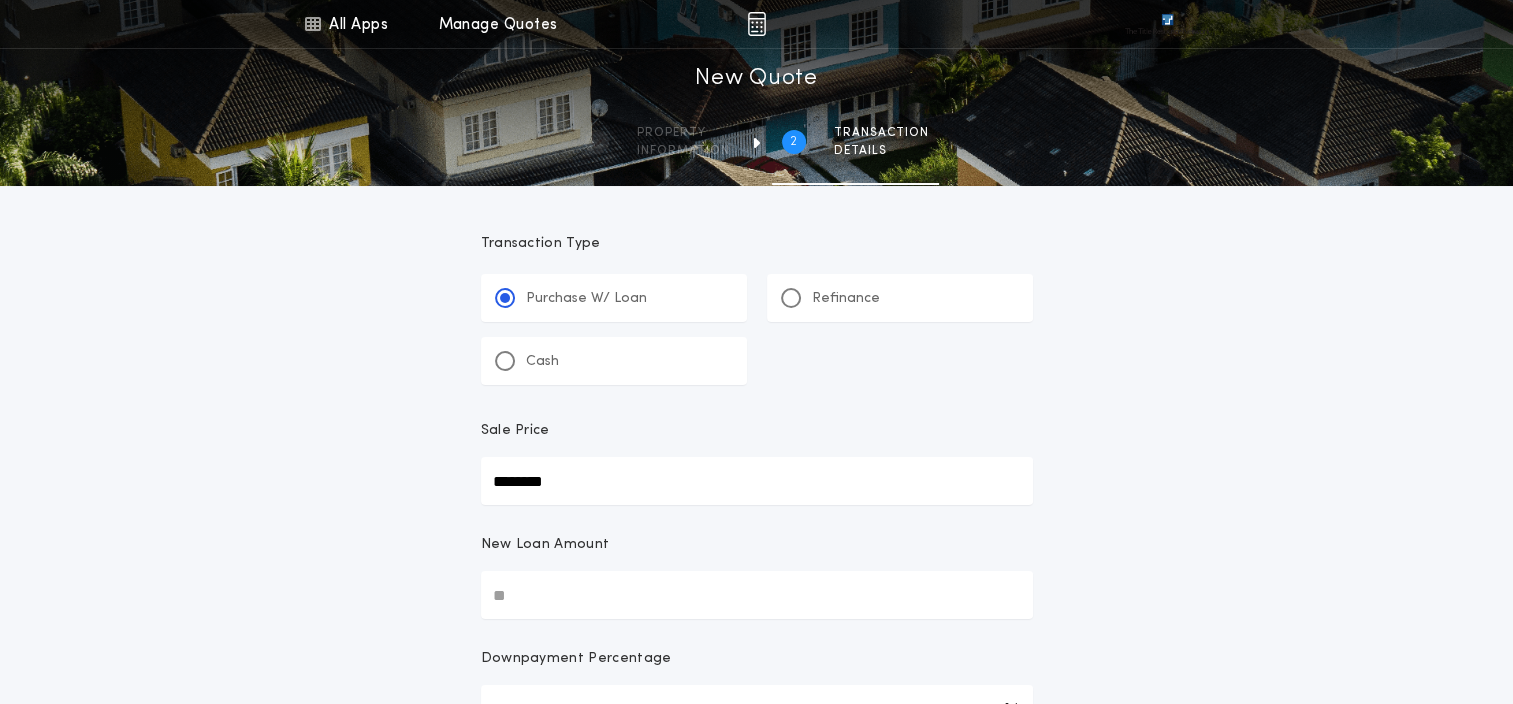 type on "[PASSWORD]" 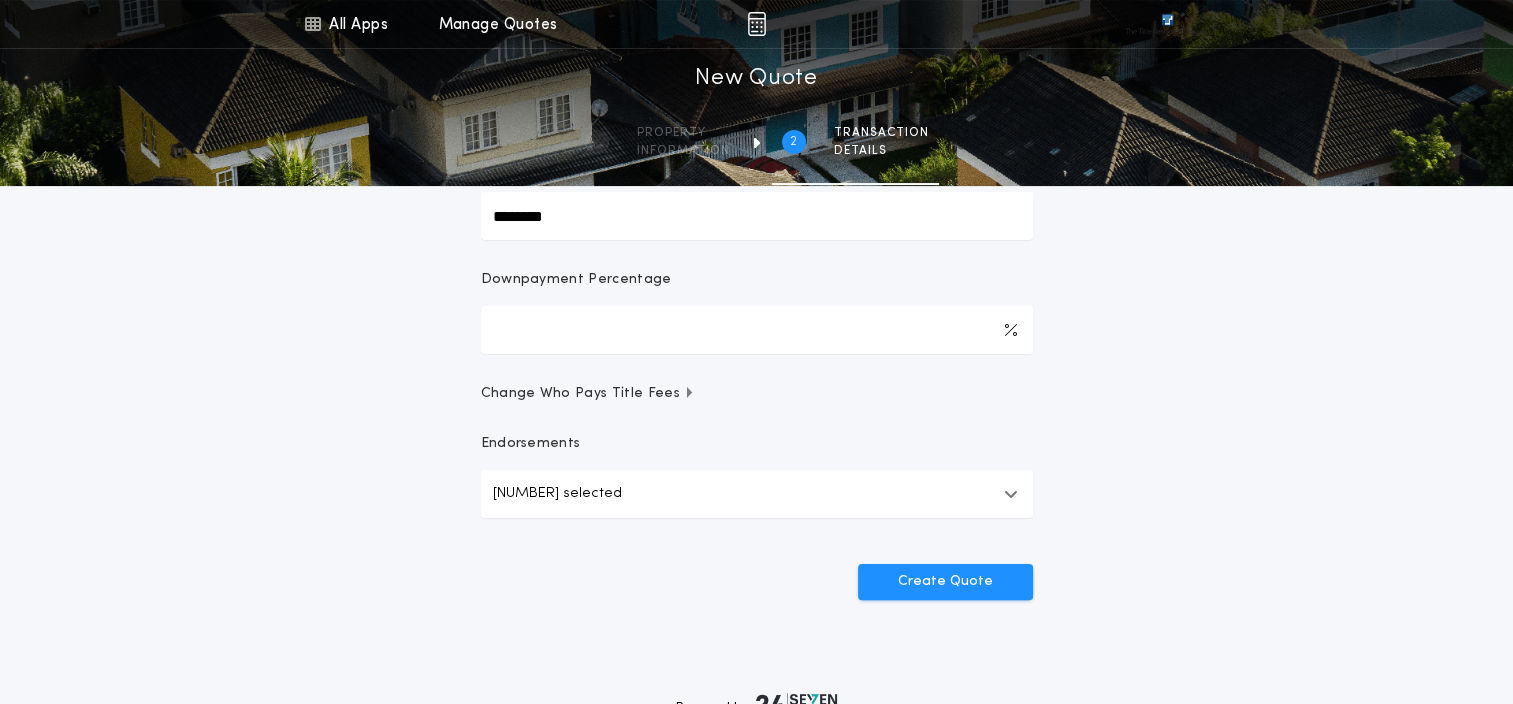 scroll, scrollTop: 381, scrollLeft: 0, axis: vertical 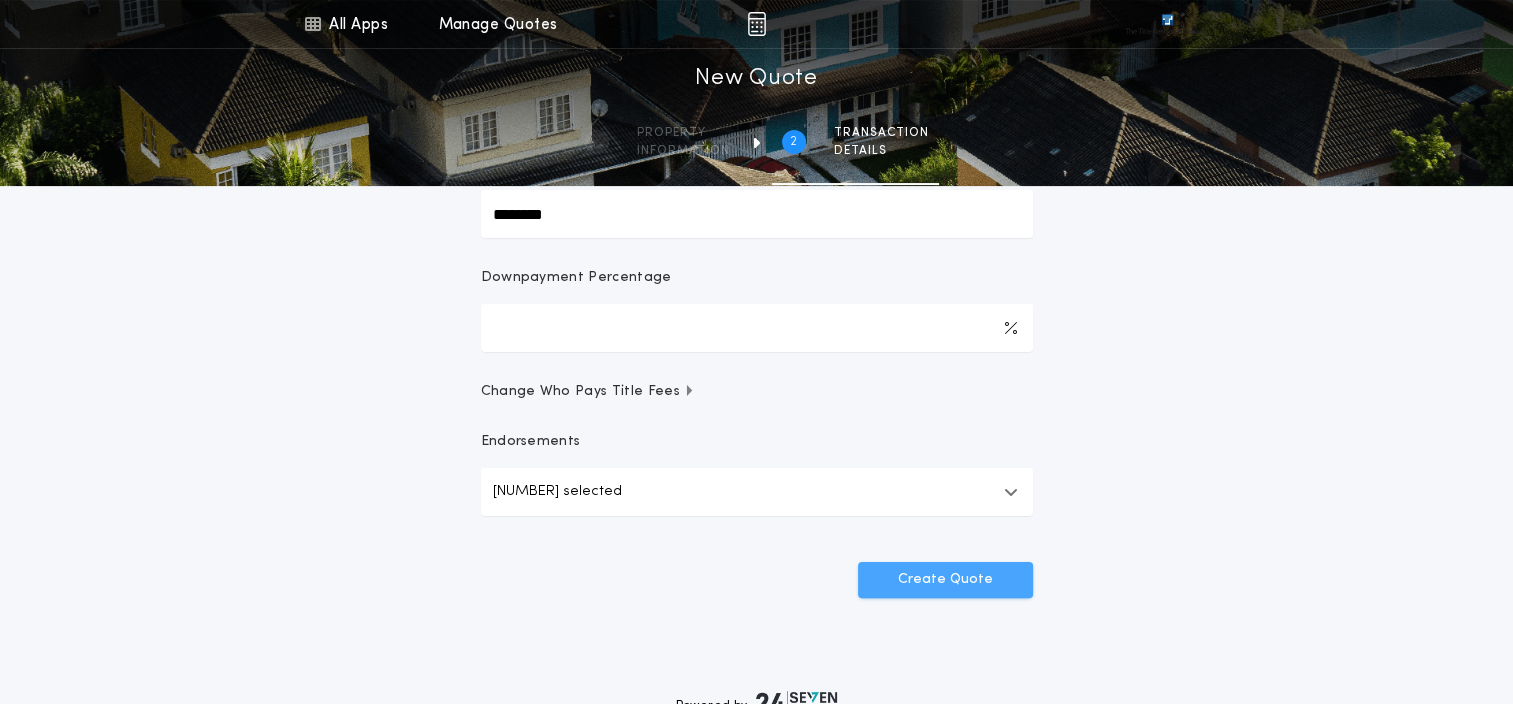 type on "[PASSWORD]" 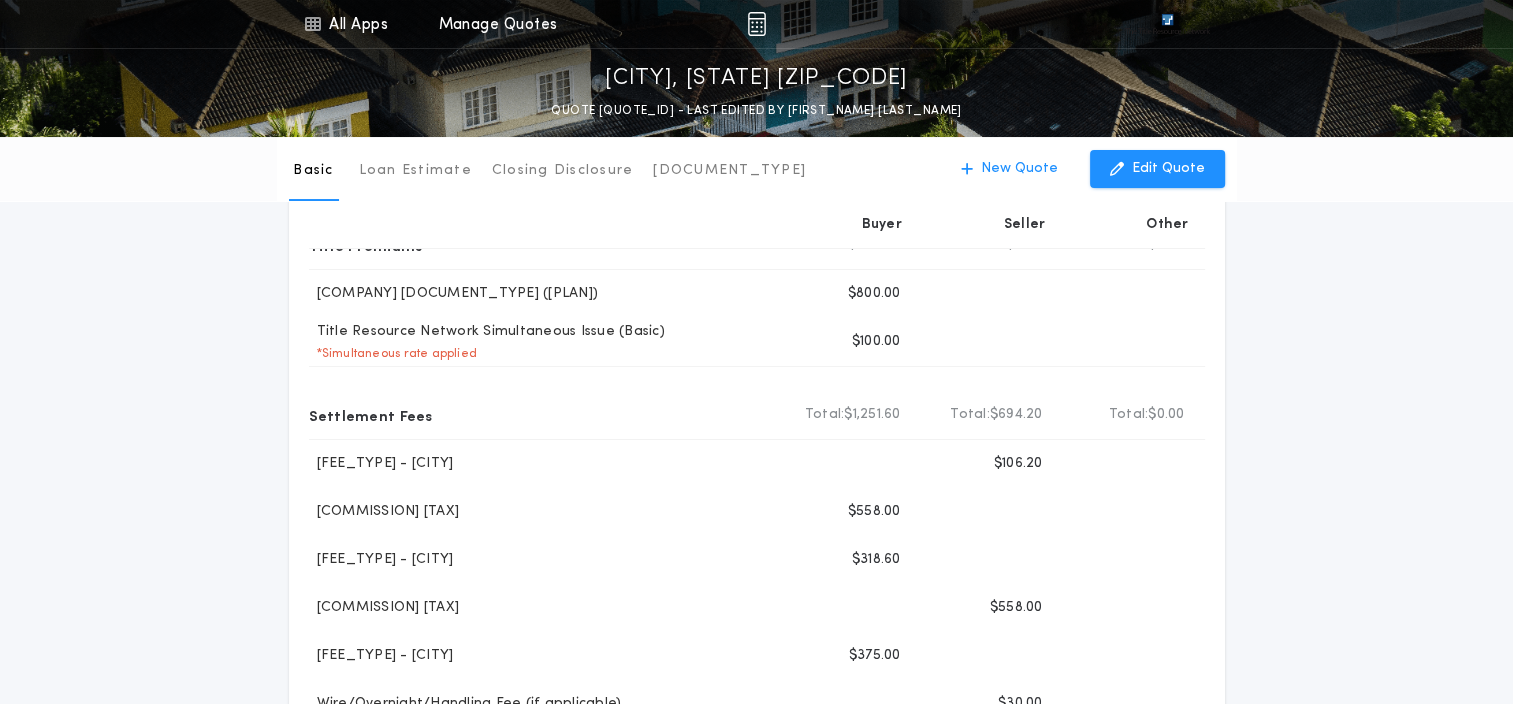 scroll, scrollTop: 169, scrollLeft: 0, axis: vertical 